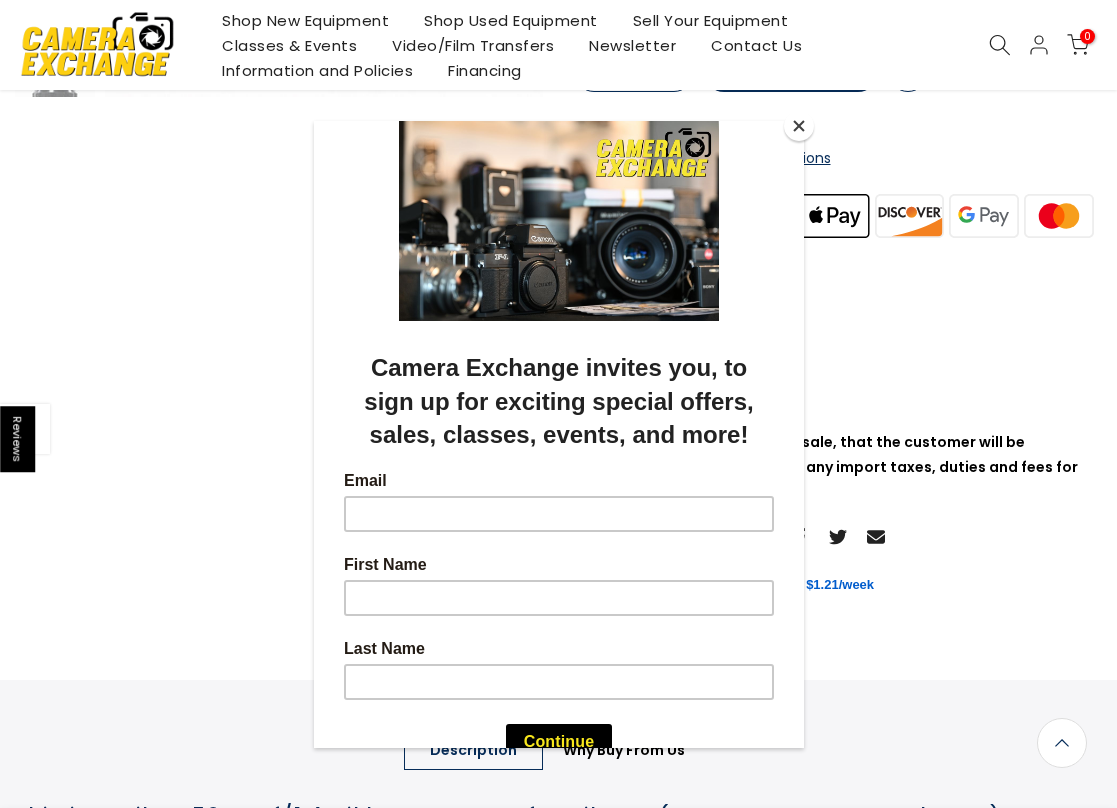 scroll, scrollTop: 471, scrollLeft: 0, axis: vertical 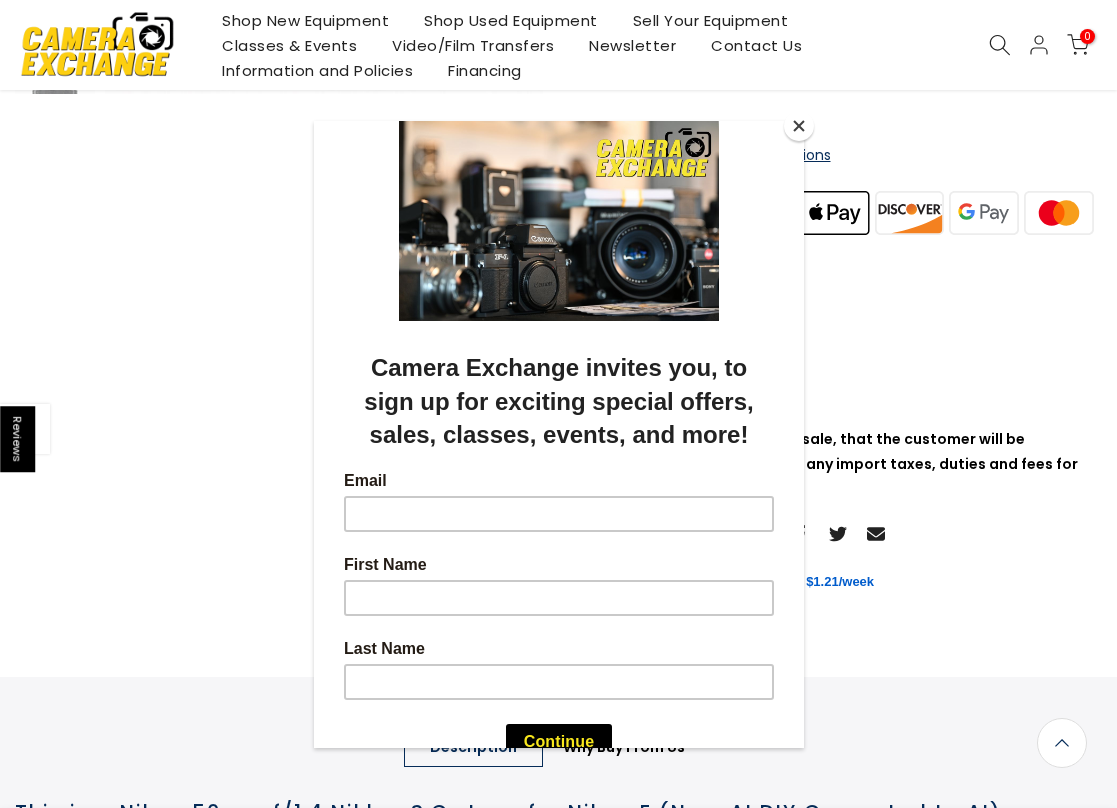 click at bounding box center (799, 126) 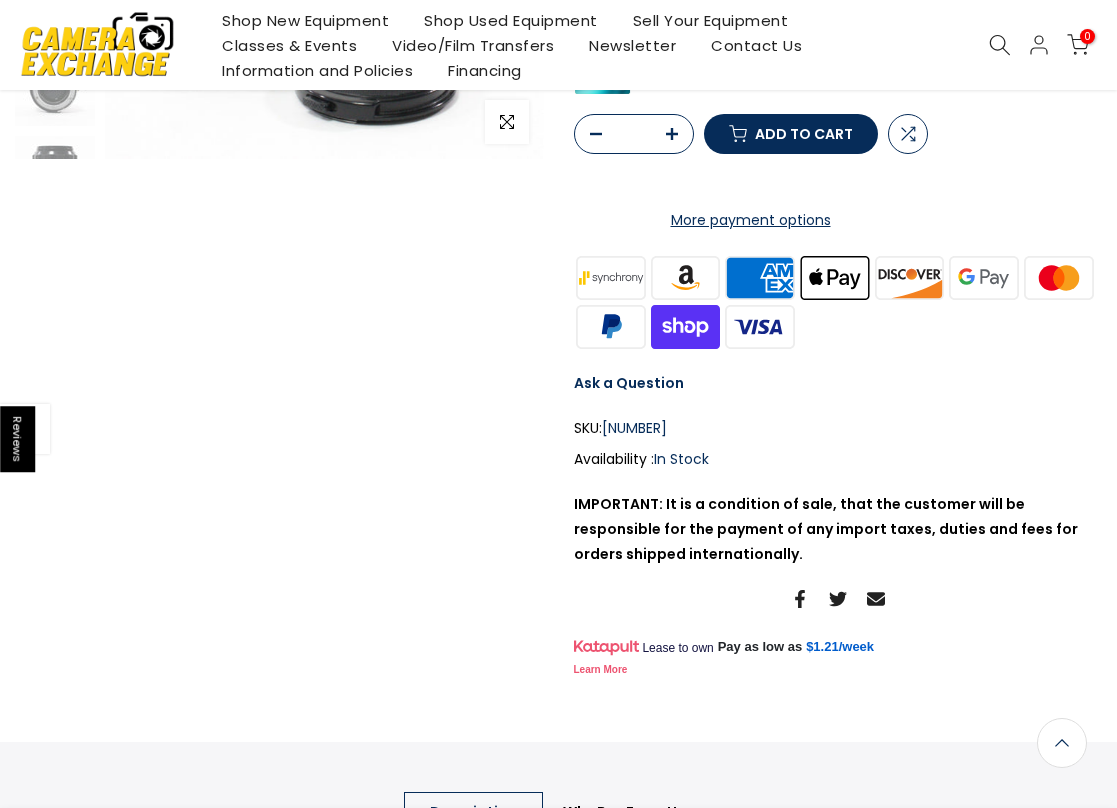 scroll, scrollTop: 0, scrollLeft: 0, axis: both 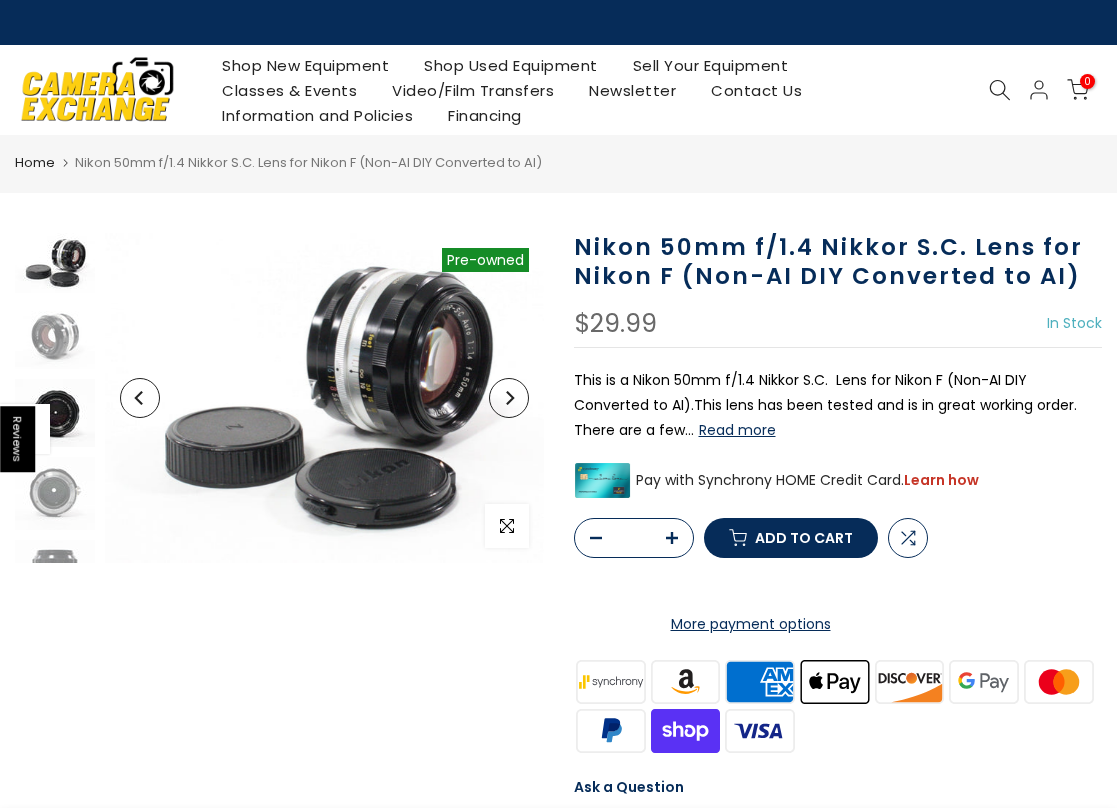click at bounding box center [55, 413] 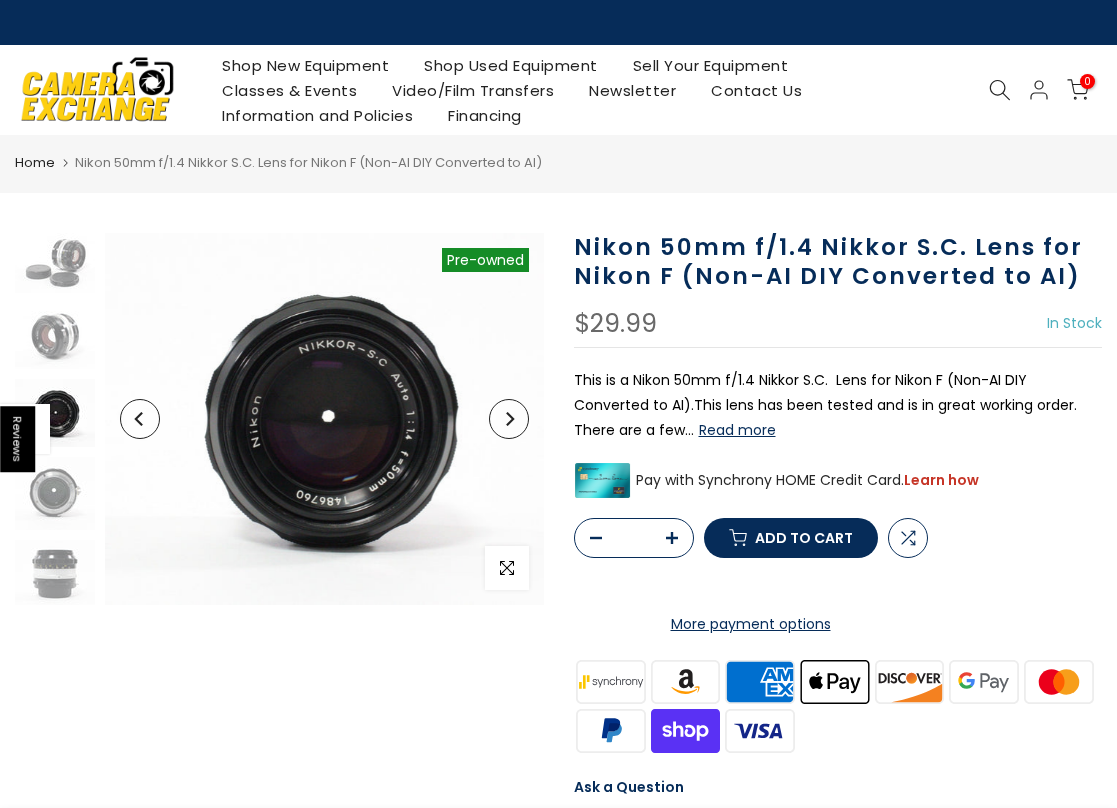 scroll, scrollTop: 46, scrollLeft: 0, axis: vertical 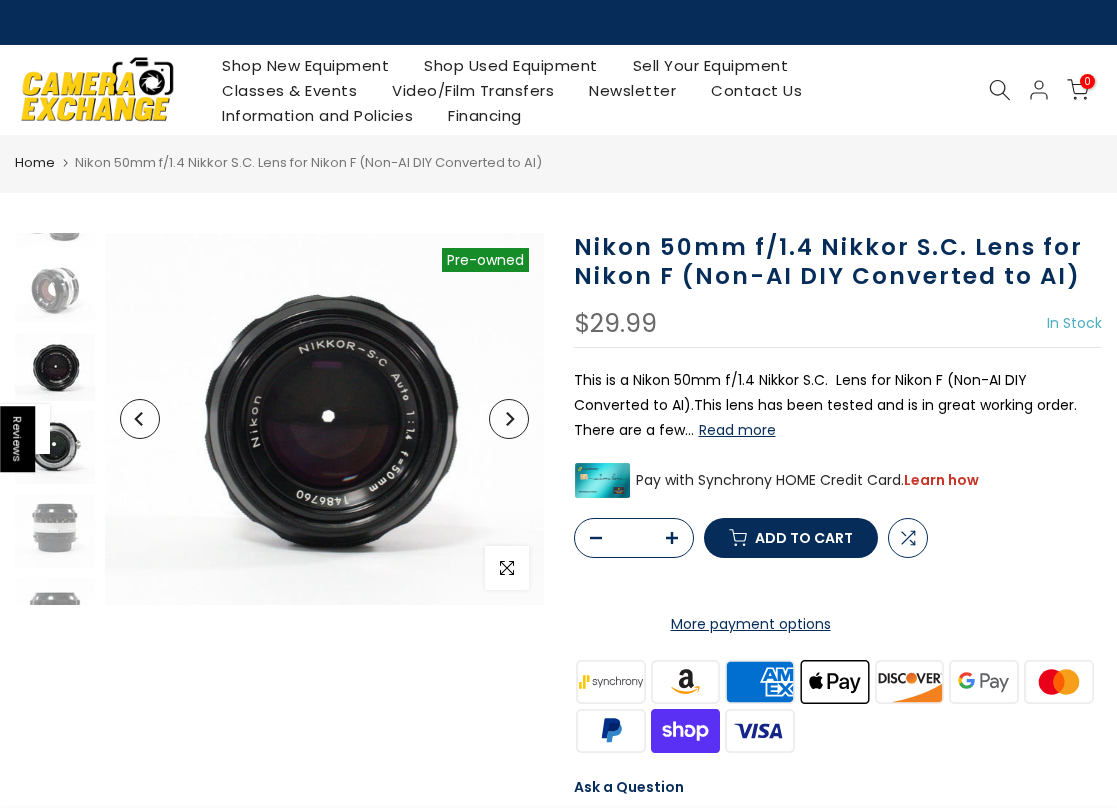 click at bounding box center [55, 447] 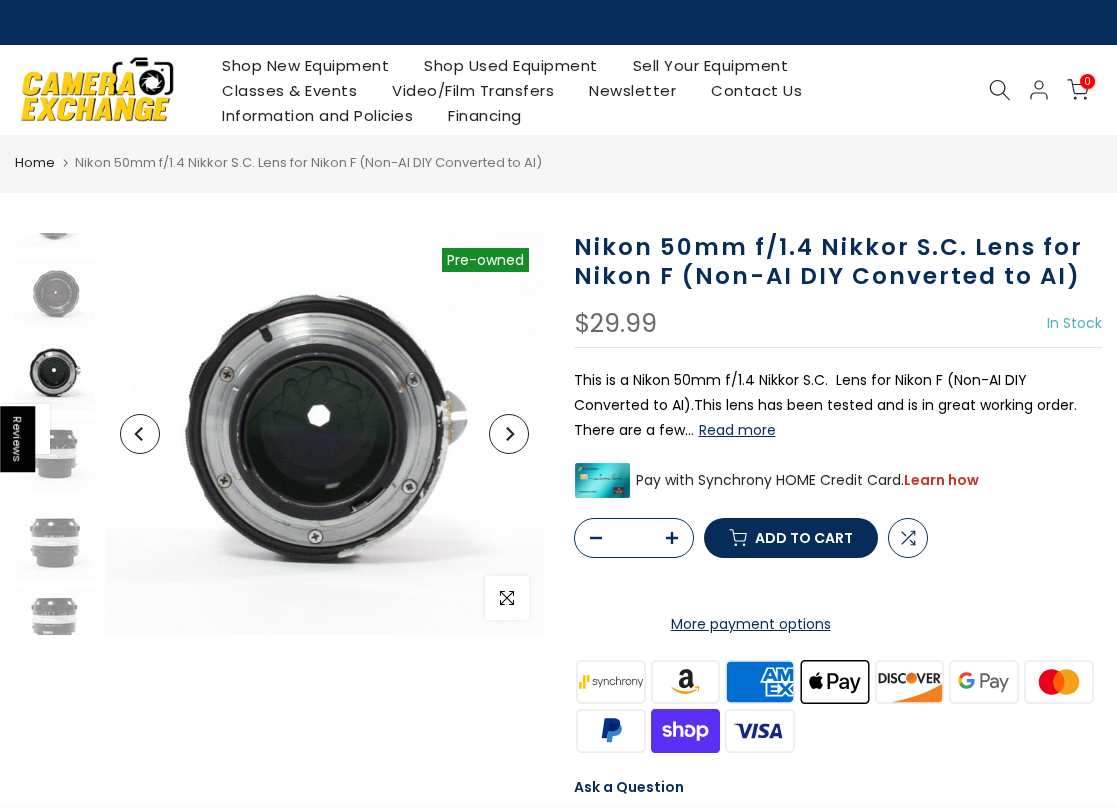 scroll, scrollTop: 124, scrollLeft: 0, axis: vertical 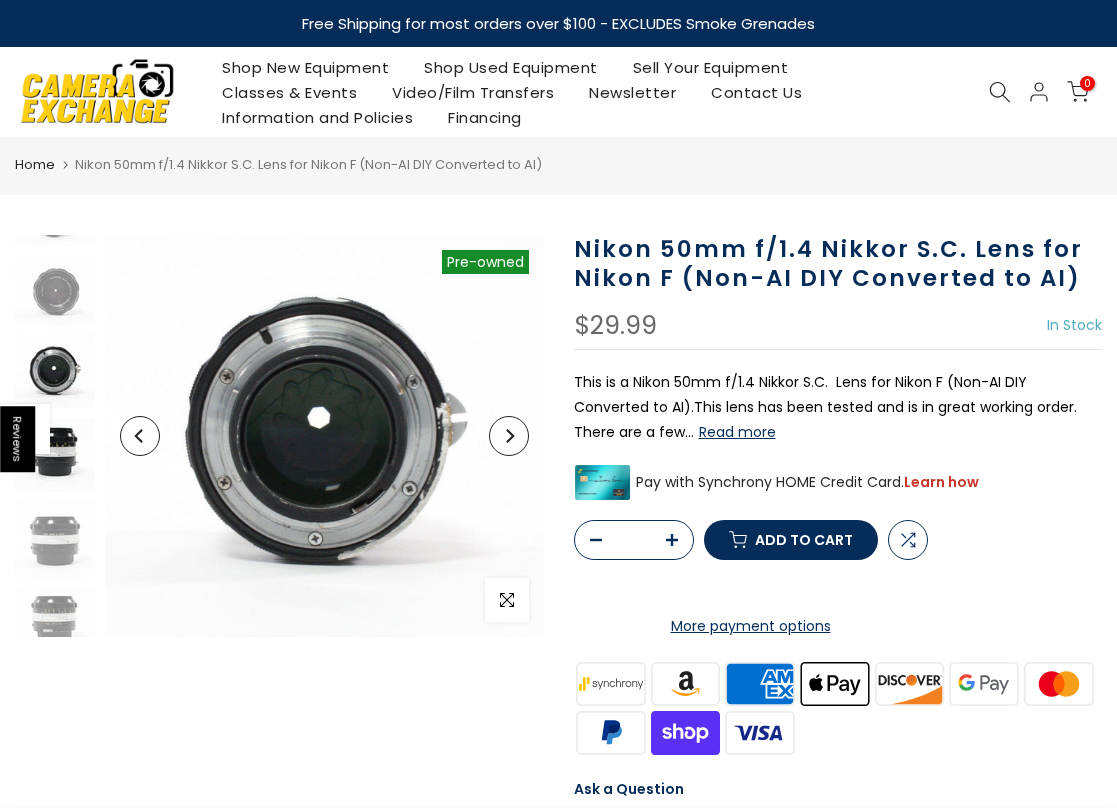 click at bounding box center [55, 455] 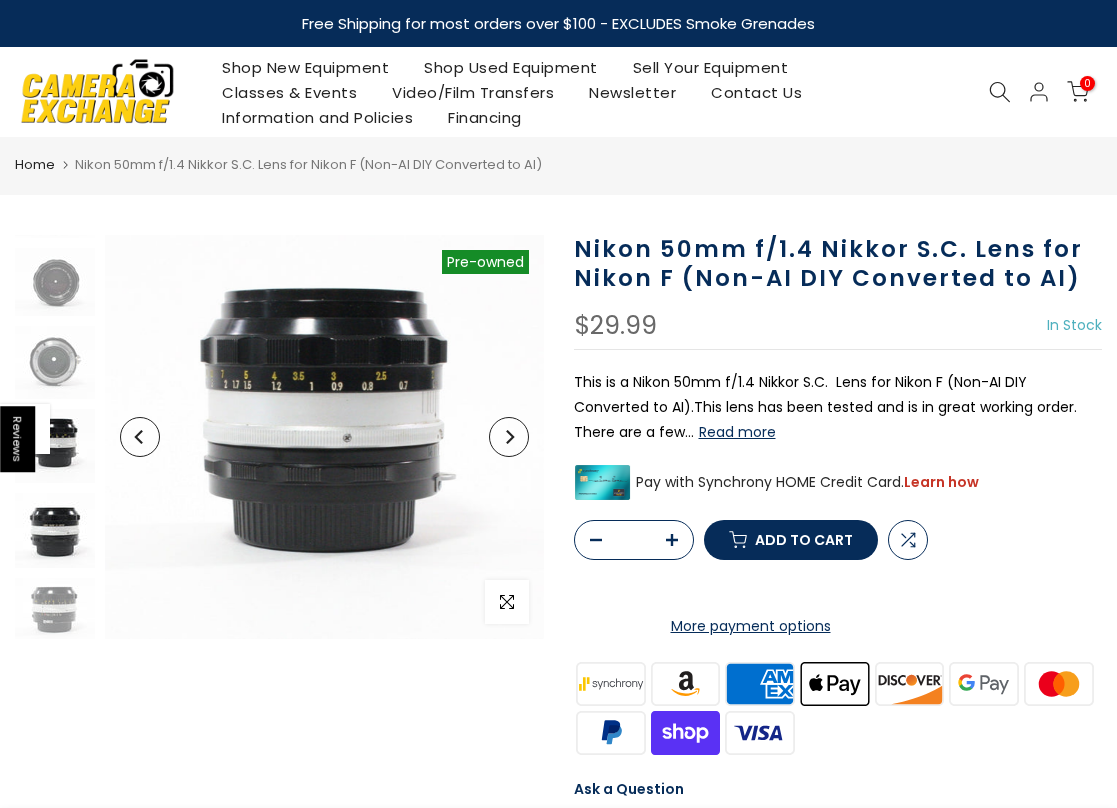 click at bounding box center [55, 530] 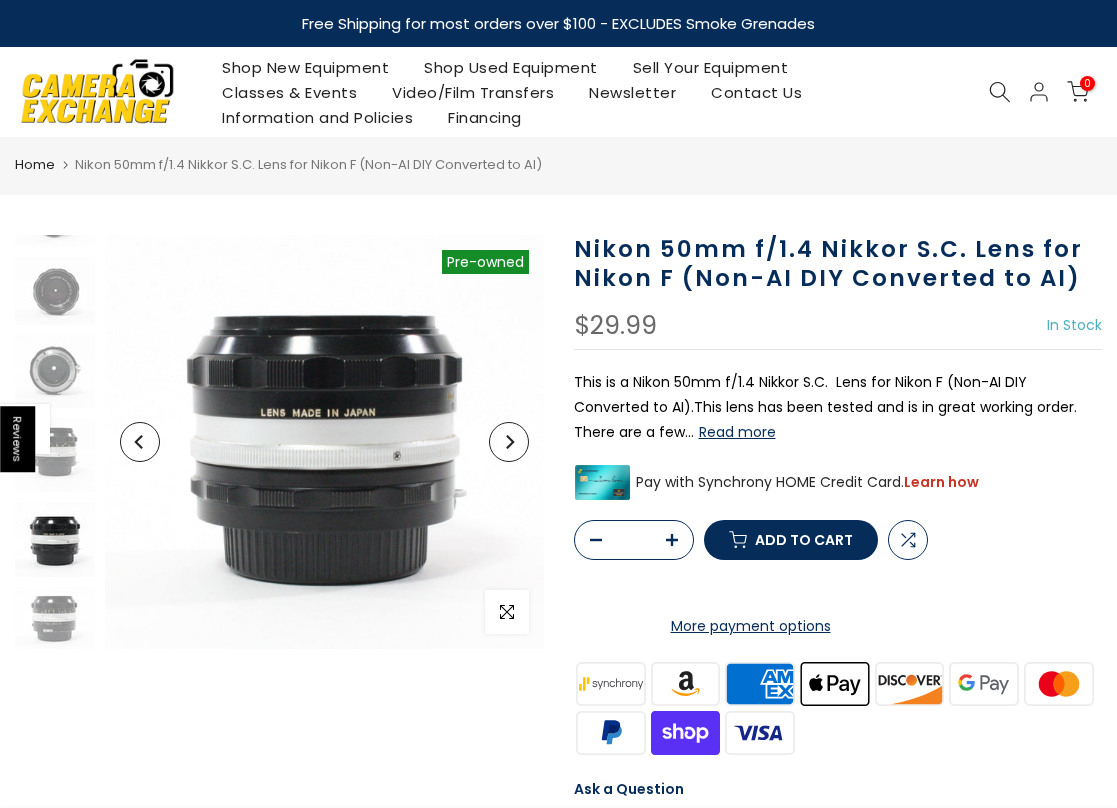scroll, scrollTop: 124, scrollLeft: 0, axis: vertical 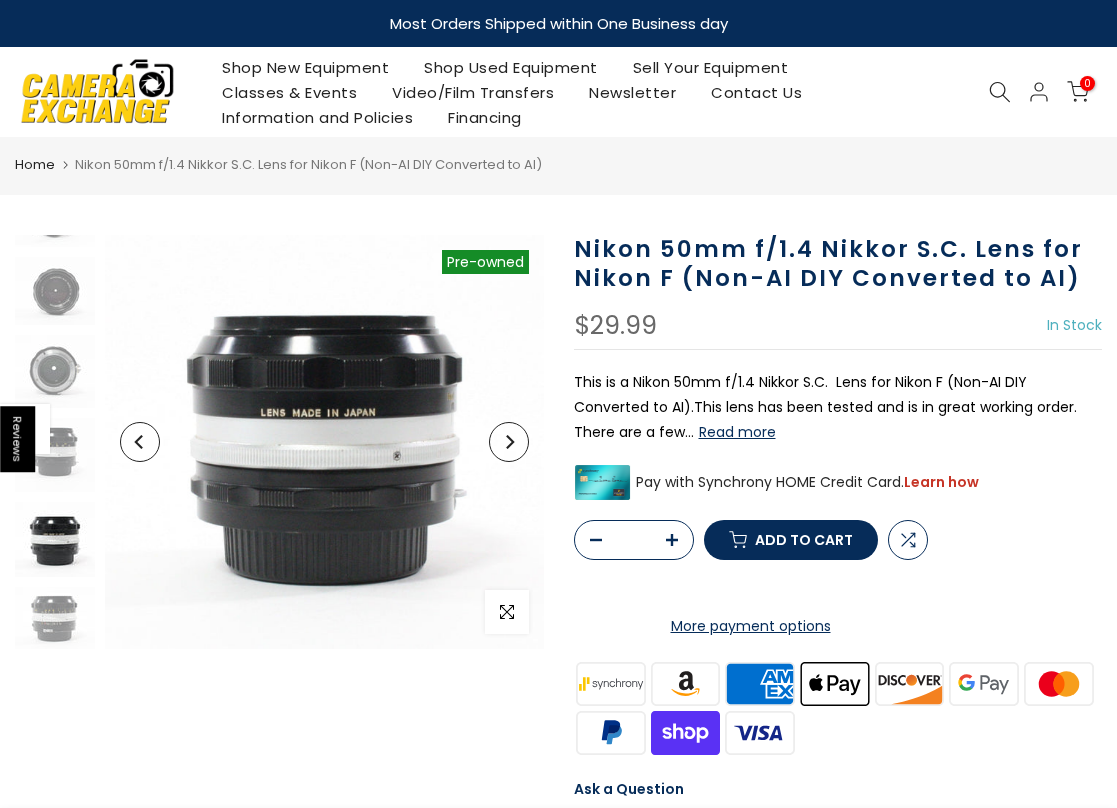click at bounding box center (55, 539) 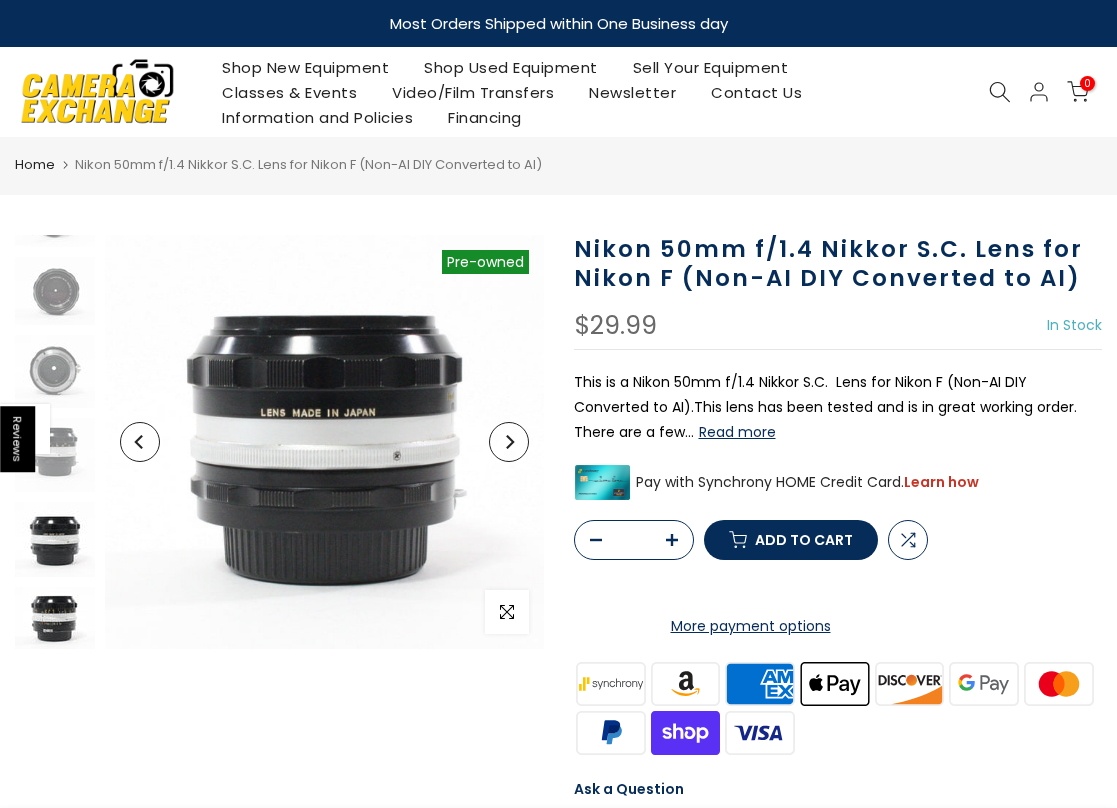 click at bounding box center [55, 618] 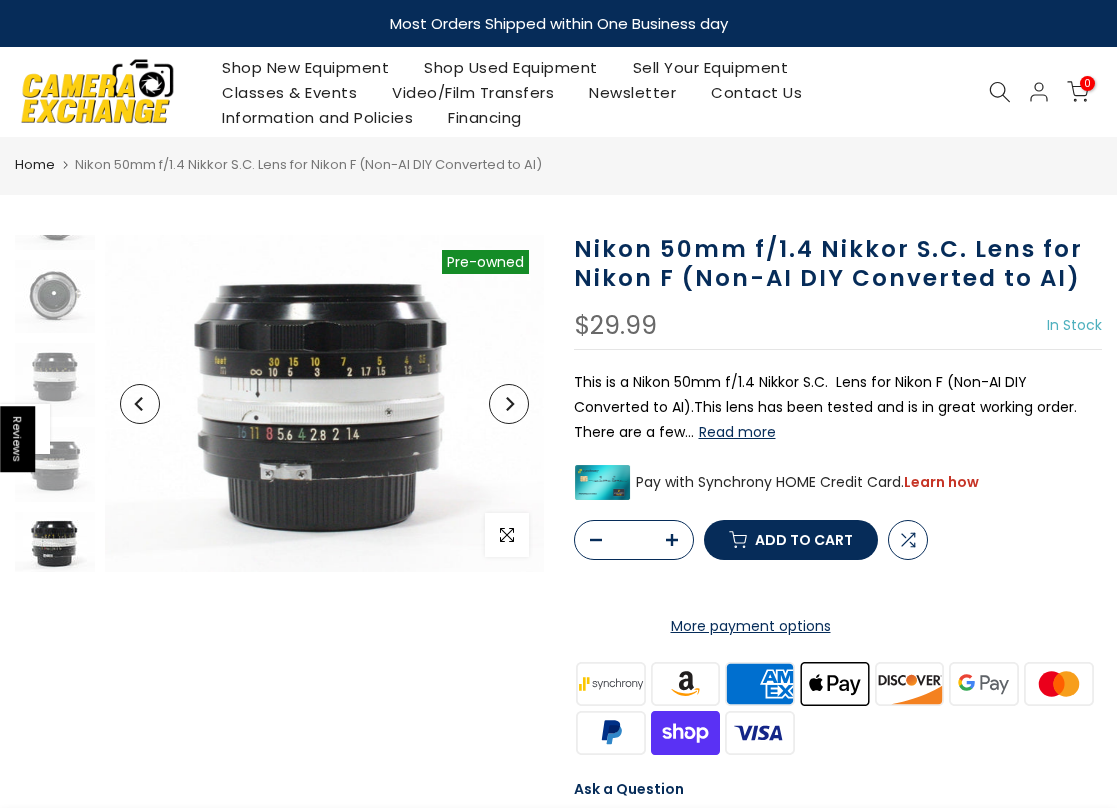 scroll, scrollTop: 200, scrollLeft: 0, axis: vertical 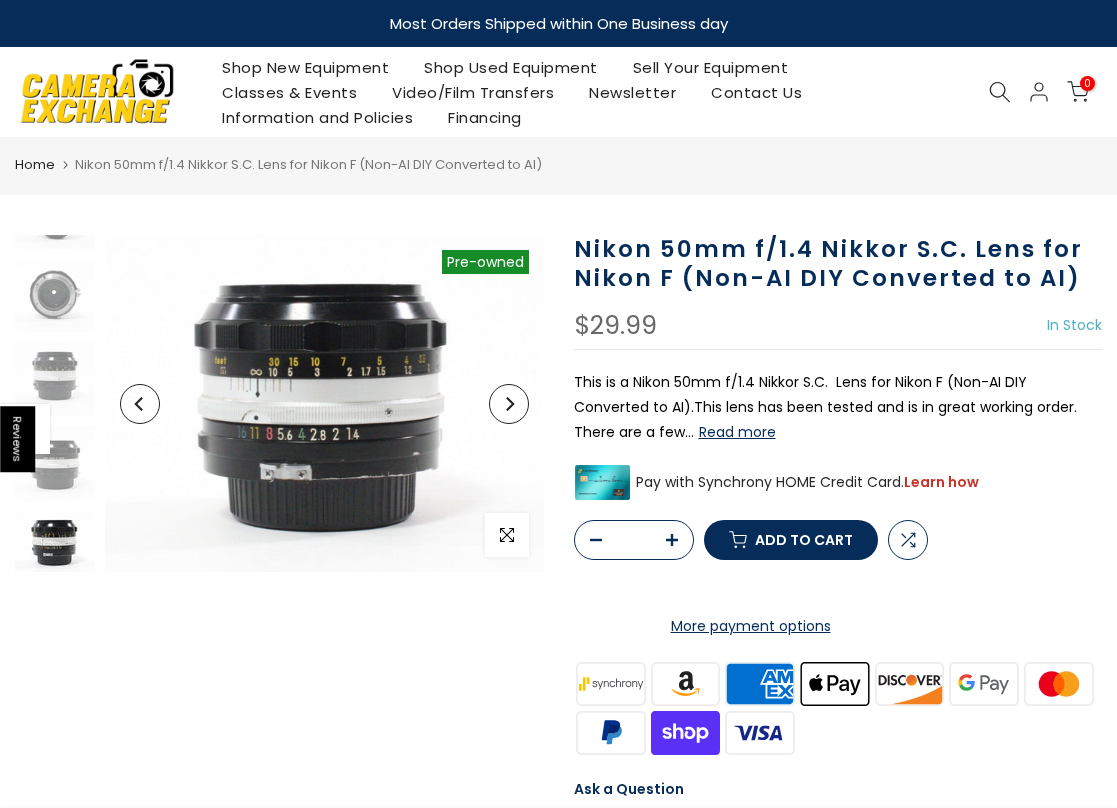 click at bounding box center (97, 91) 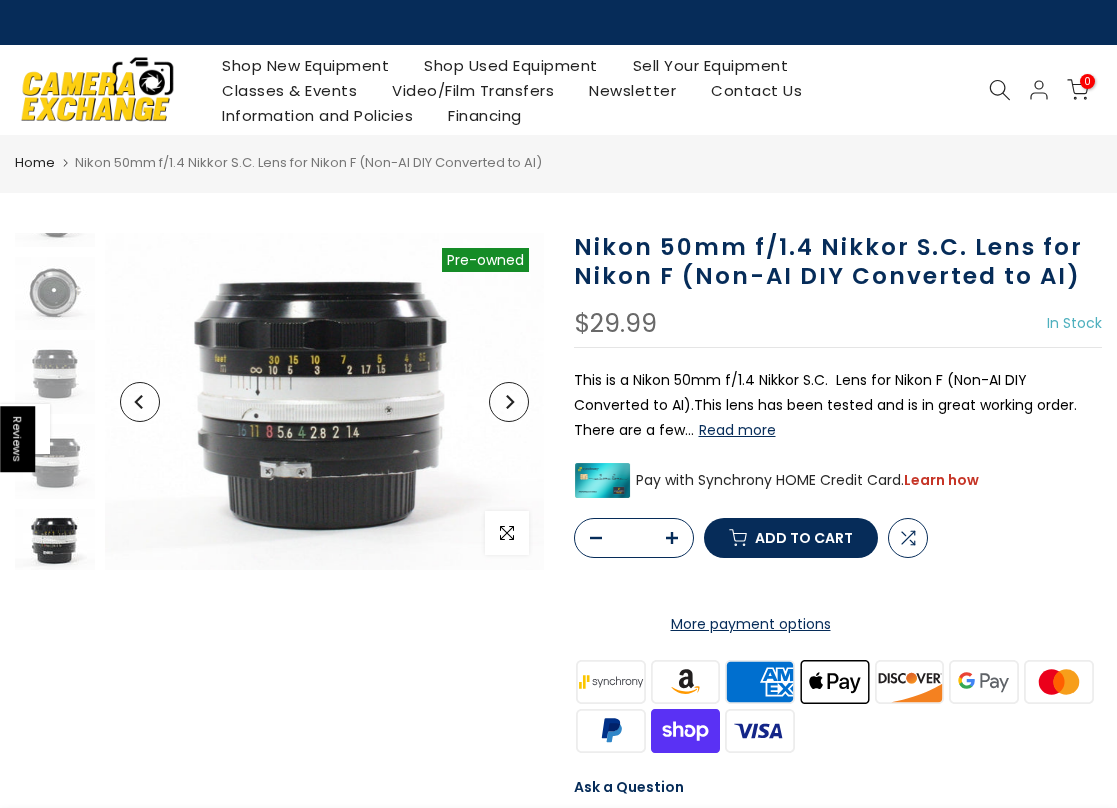 click 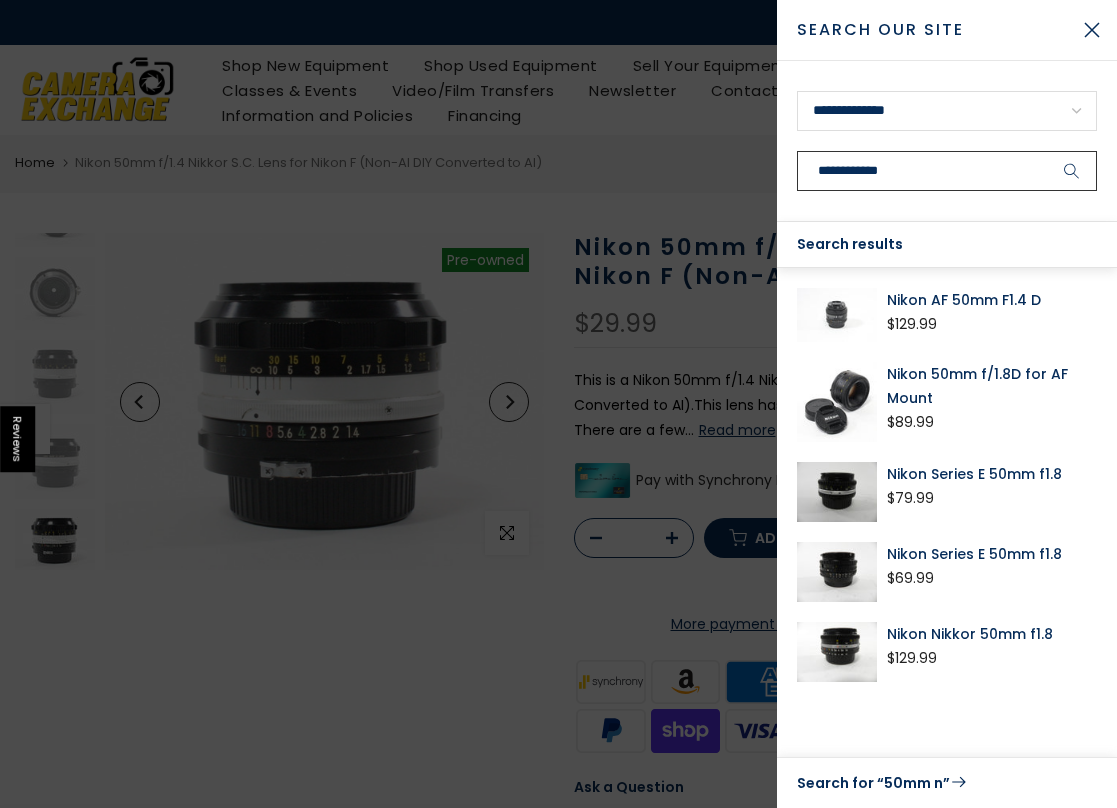 type on "**********" 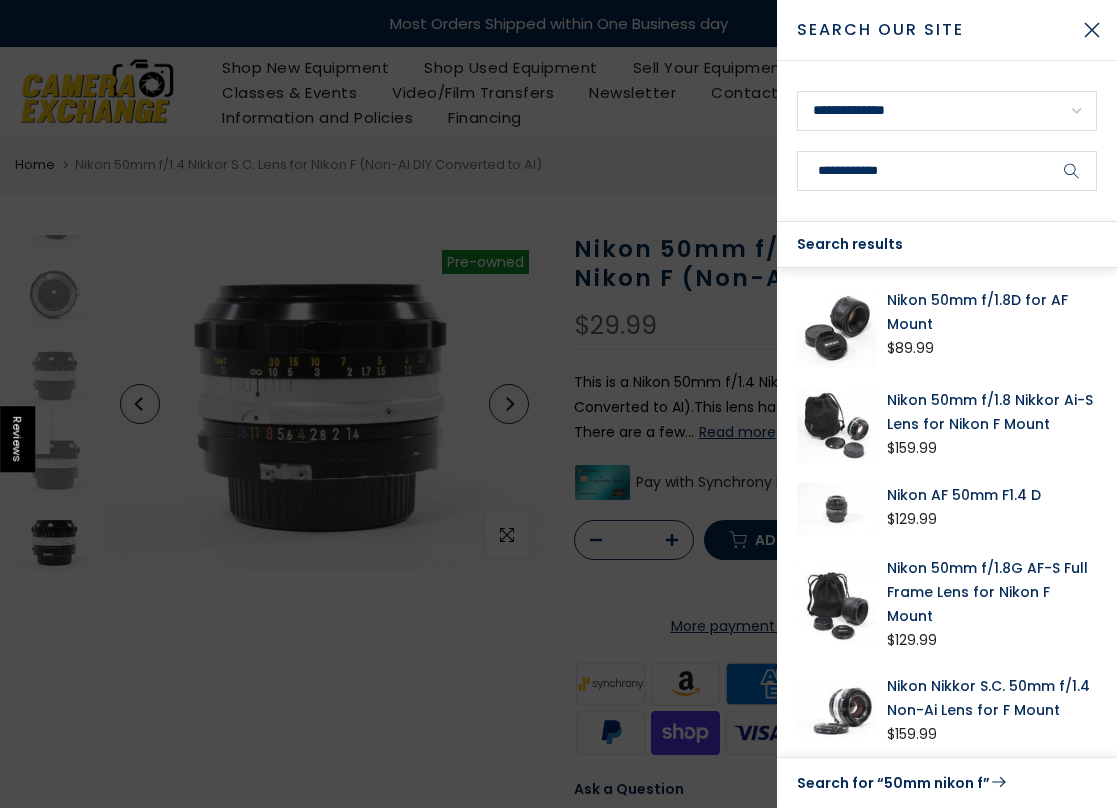 click at bounding box center (558, 404) 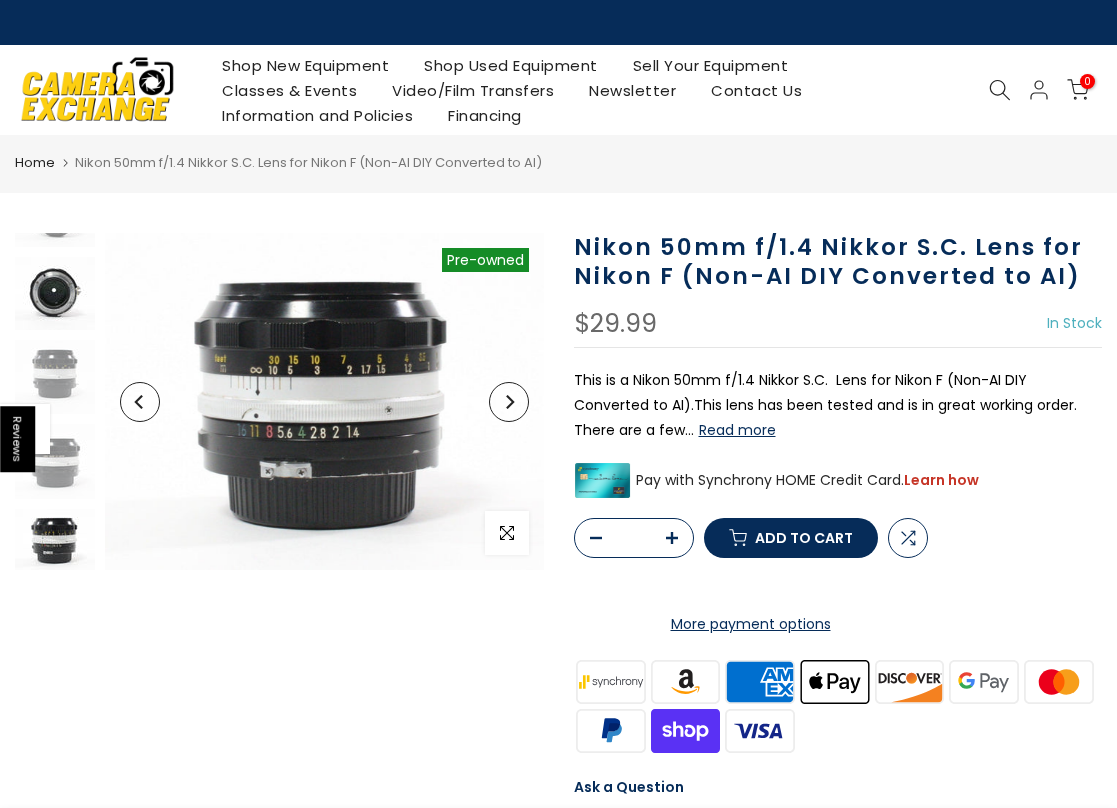 click at bounding box center [55, 293] 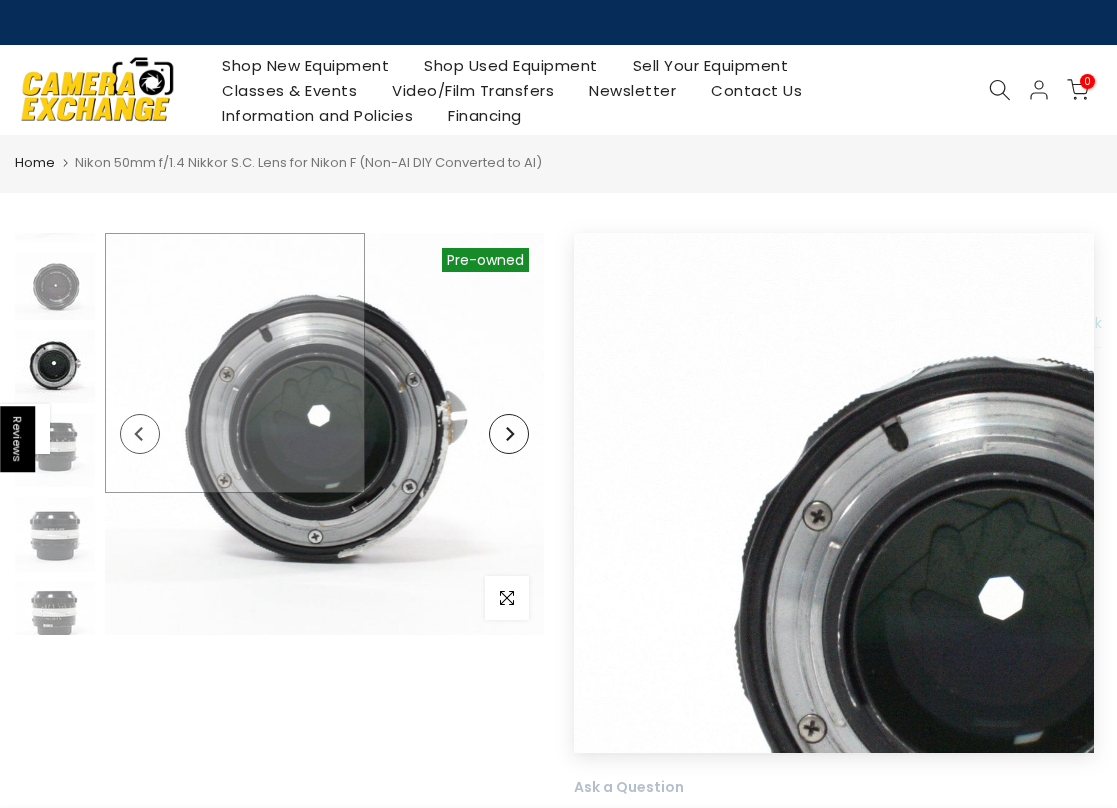 scroll, scrollTop: 124, scrollLeft: 0, axis: vertical 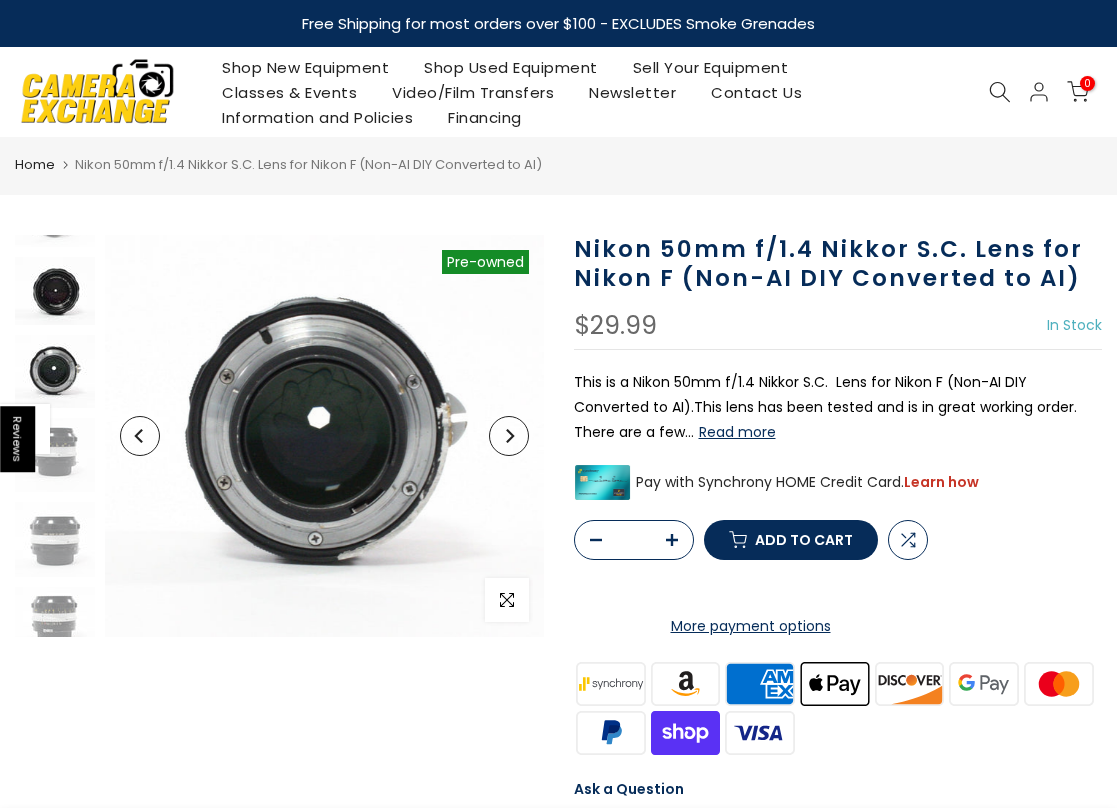 click at bounding box center (55, 291) 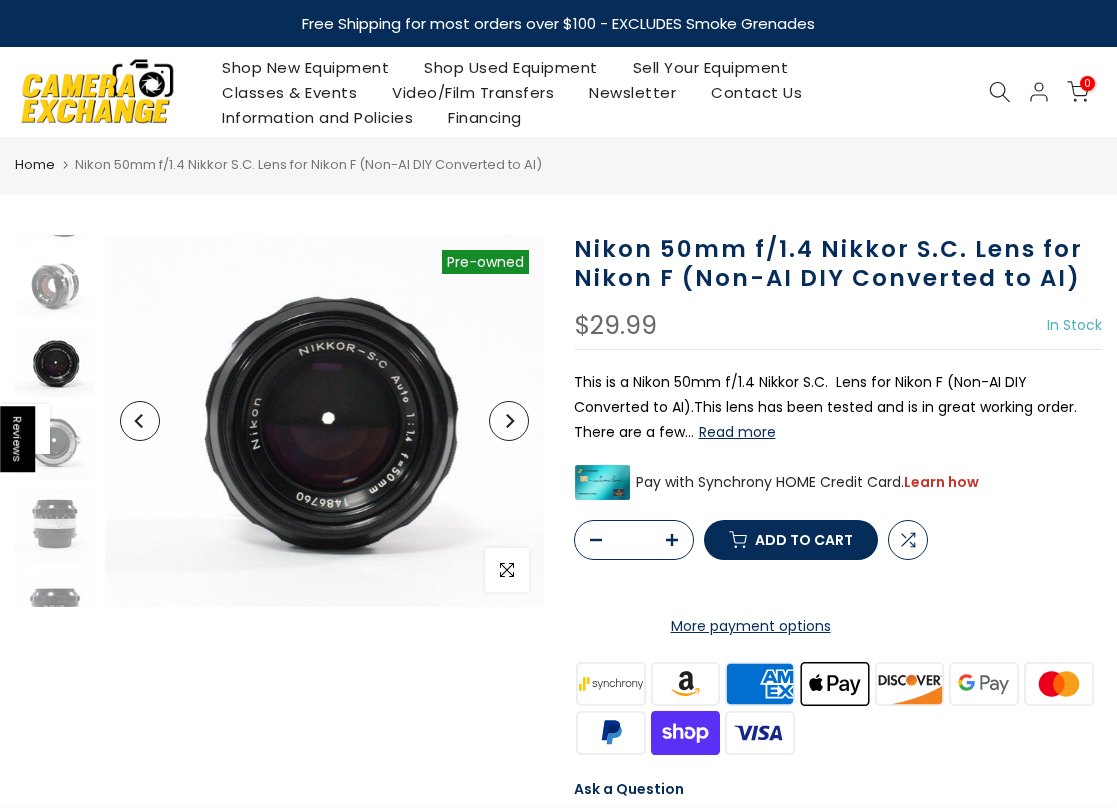 scroll, scrollTop: 46, scrollLeft: 0, axis: vertical 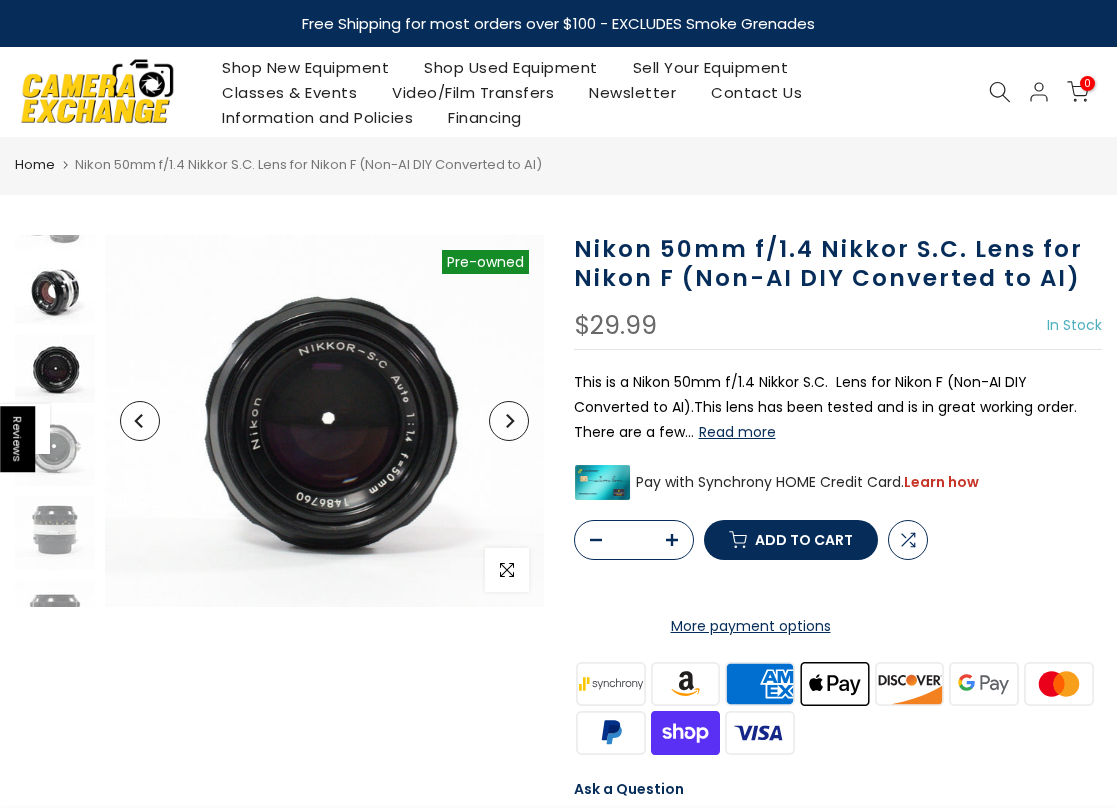 click at bounding box center [55, 292] 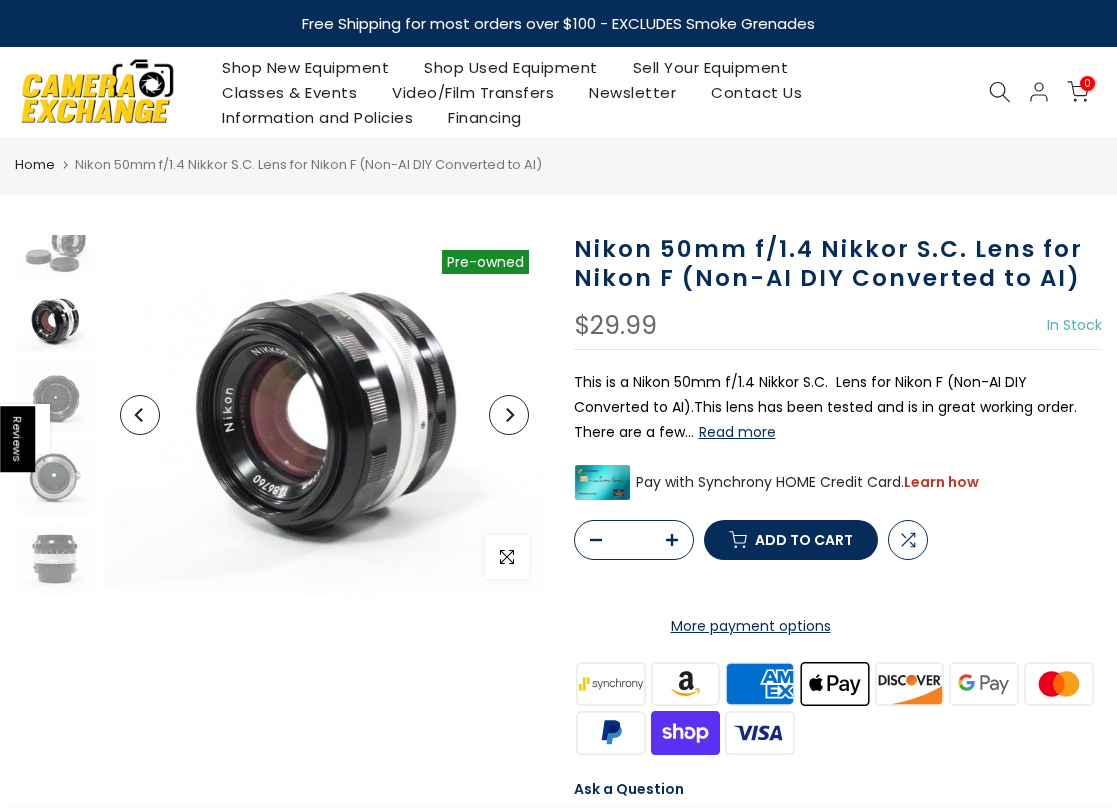 scroll, scrollTop: 0, scrollLeft: 0, axis: both 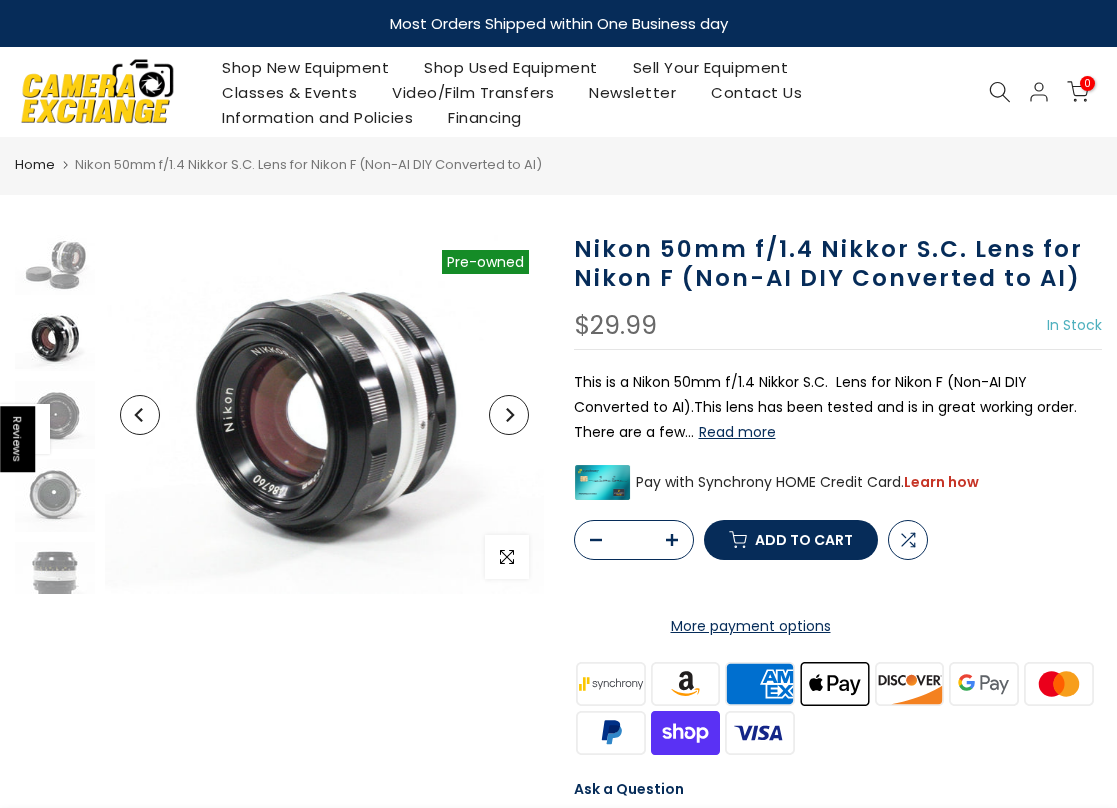 click on "Add to cart" at bounding box center [804, 540] 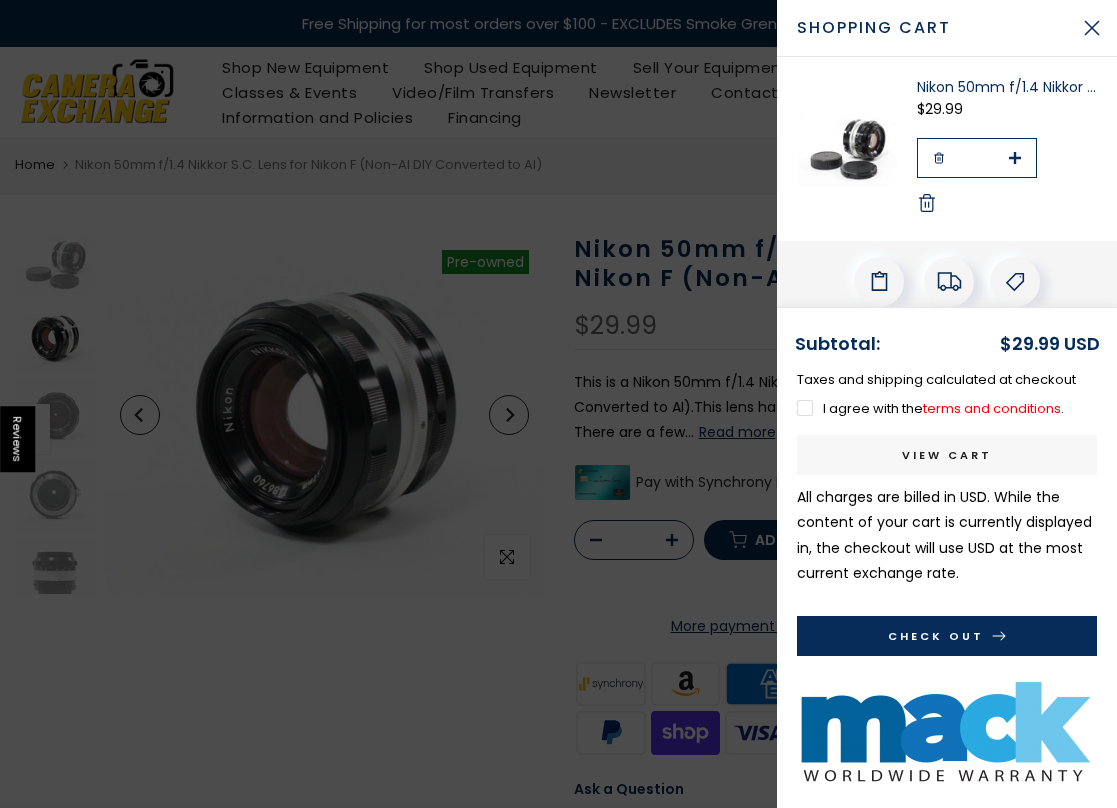 click on "Check Out" at bounding box center (947, 636) 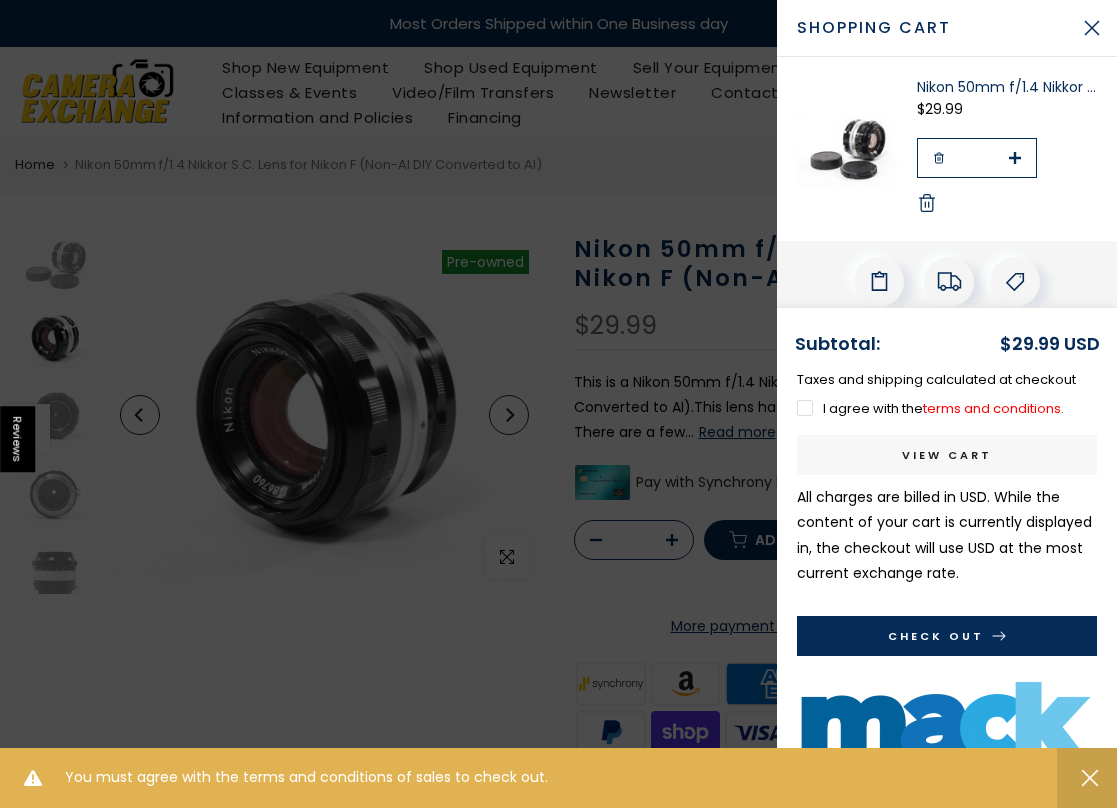 click 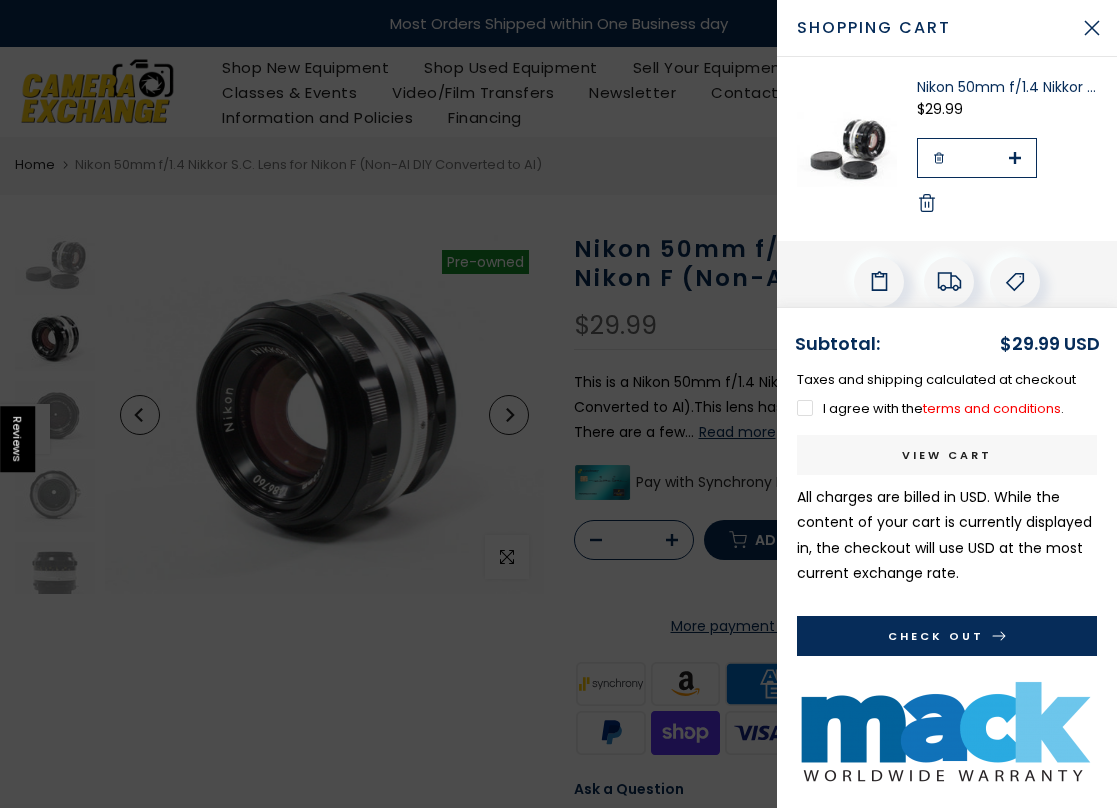 click at bounding box center (558, 404) 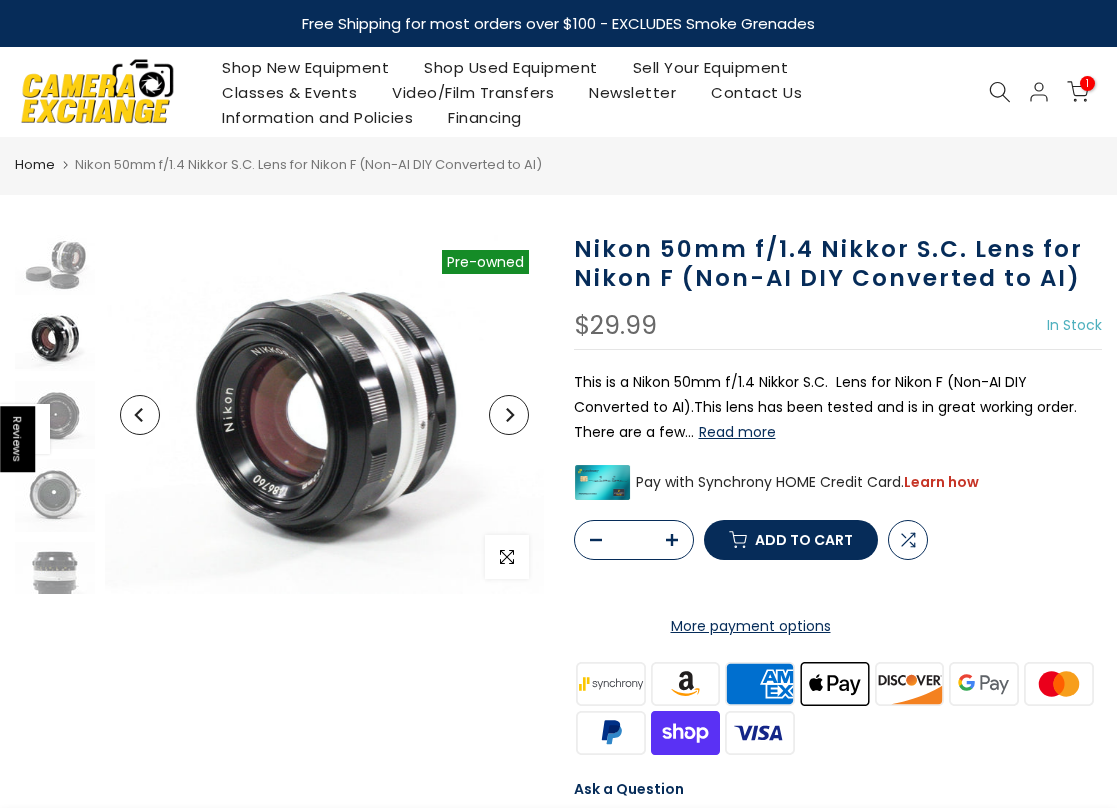 click on "1
/
$29.99" at bounding box center (1078, 92) 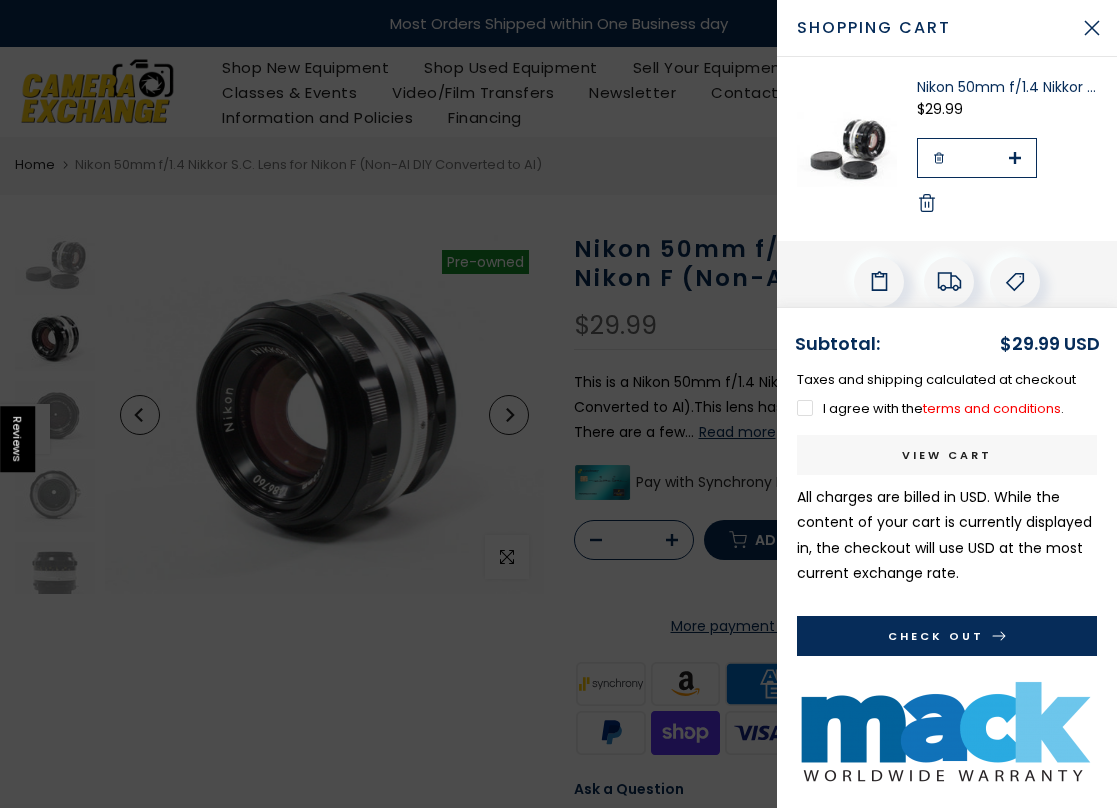 click on "I agree with the  terms and conditions ." at bounding box center [930, 408] 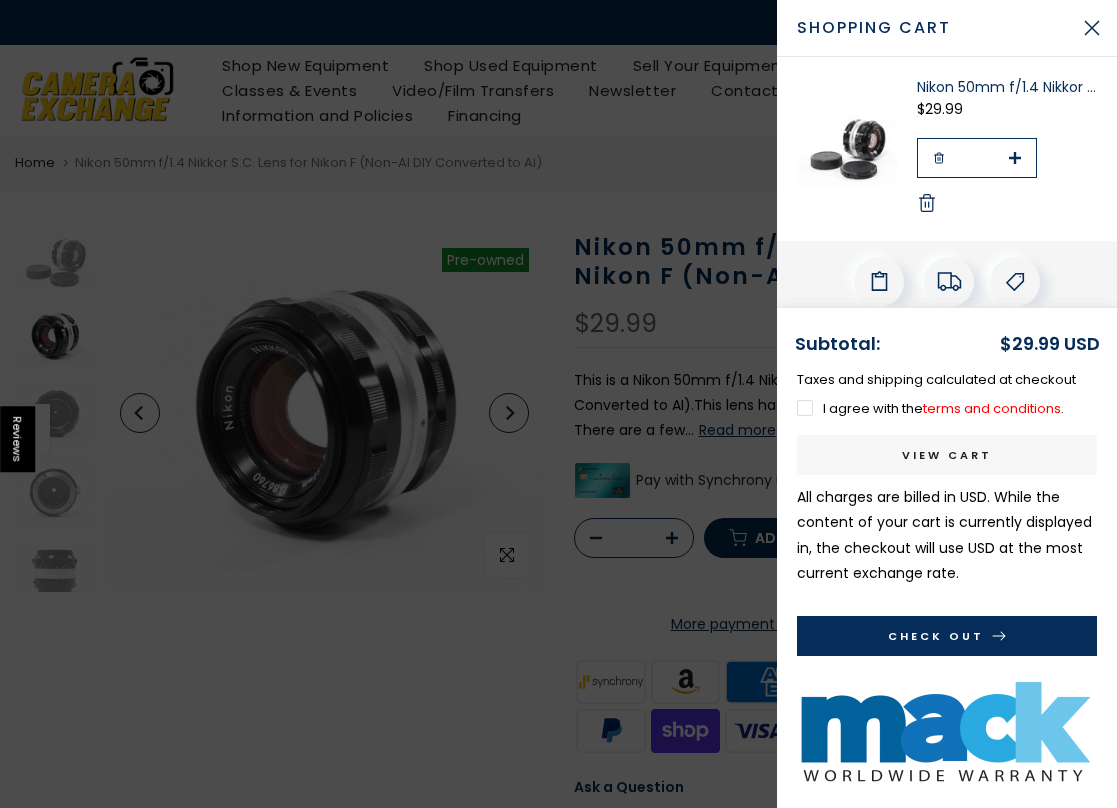 click on "View cart" at bounding box center (947, 455) 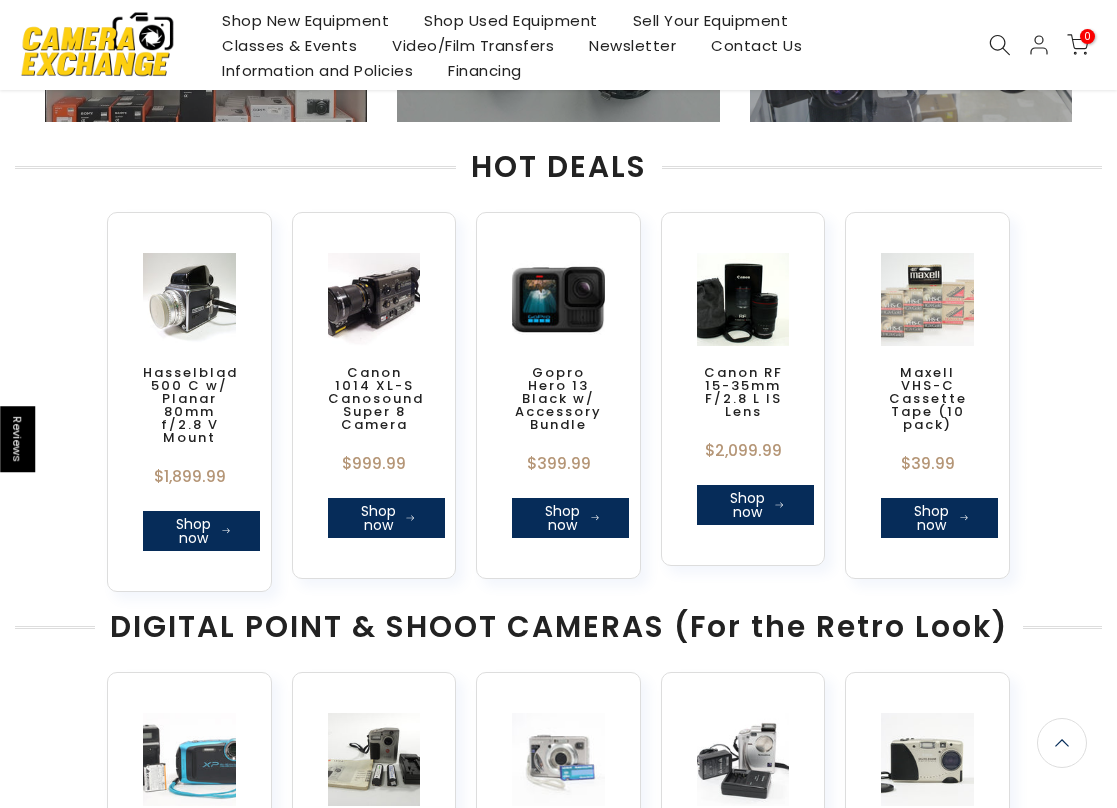 scroll, scrollTop: 0, scrollLeft: 0, axis: both 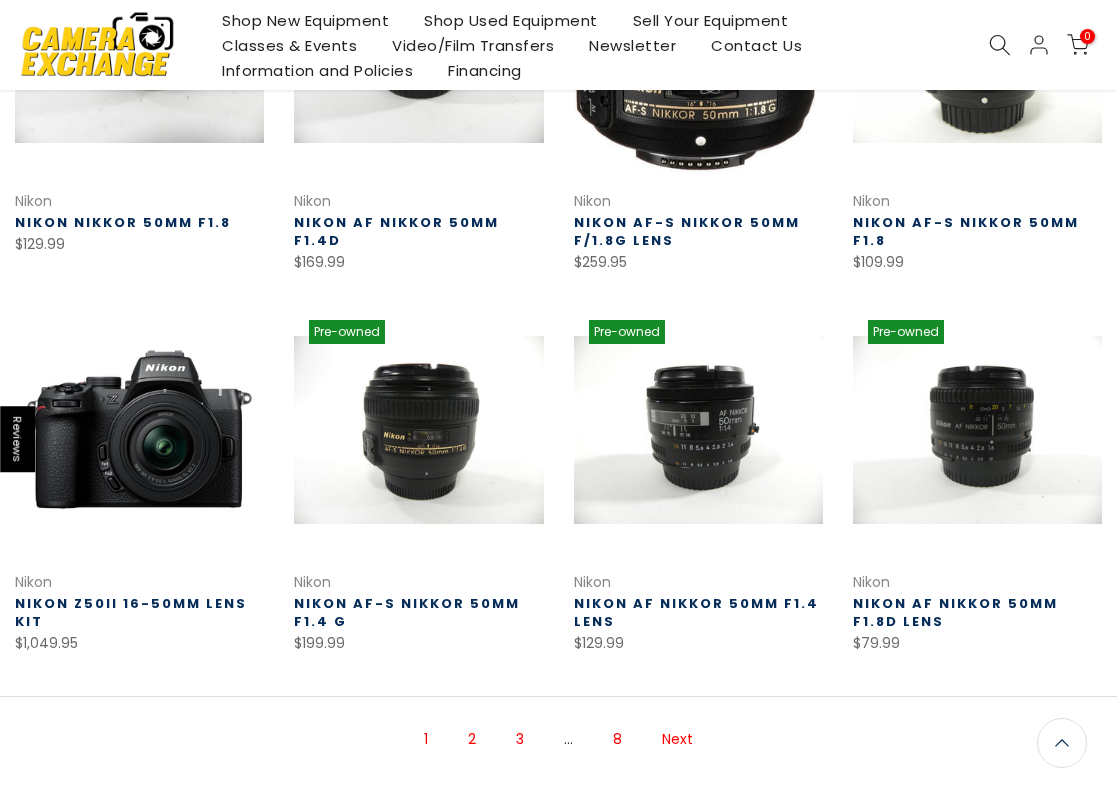 click on "2" at bounding box center [472, 739] 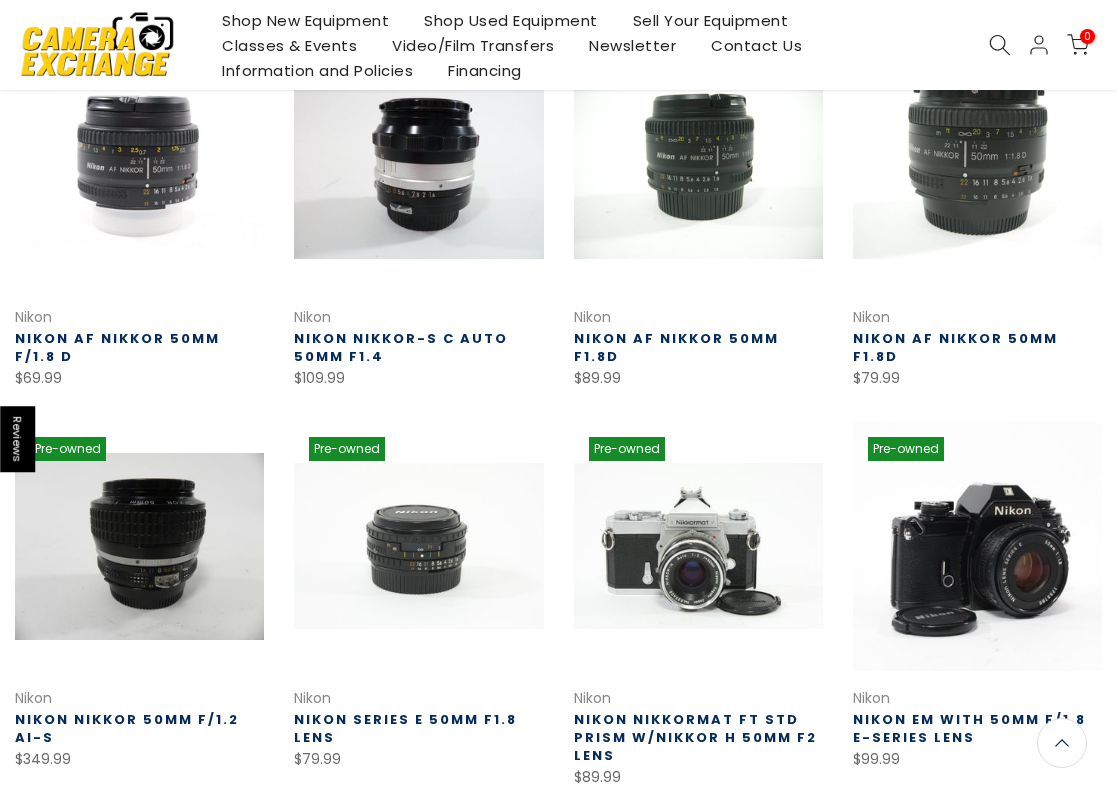 scroll, scrollTop: 396, scrollLeft: 0, axis: vertical 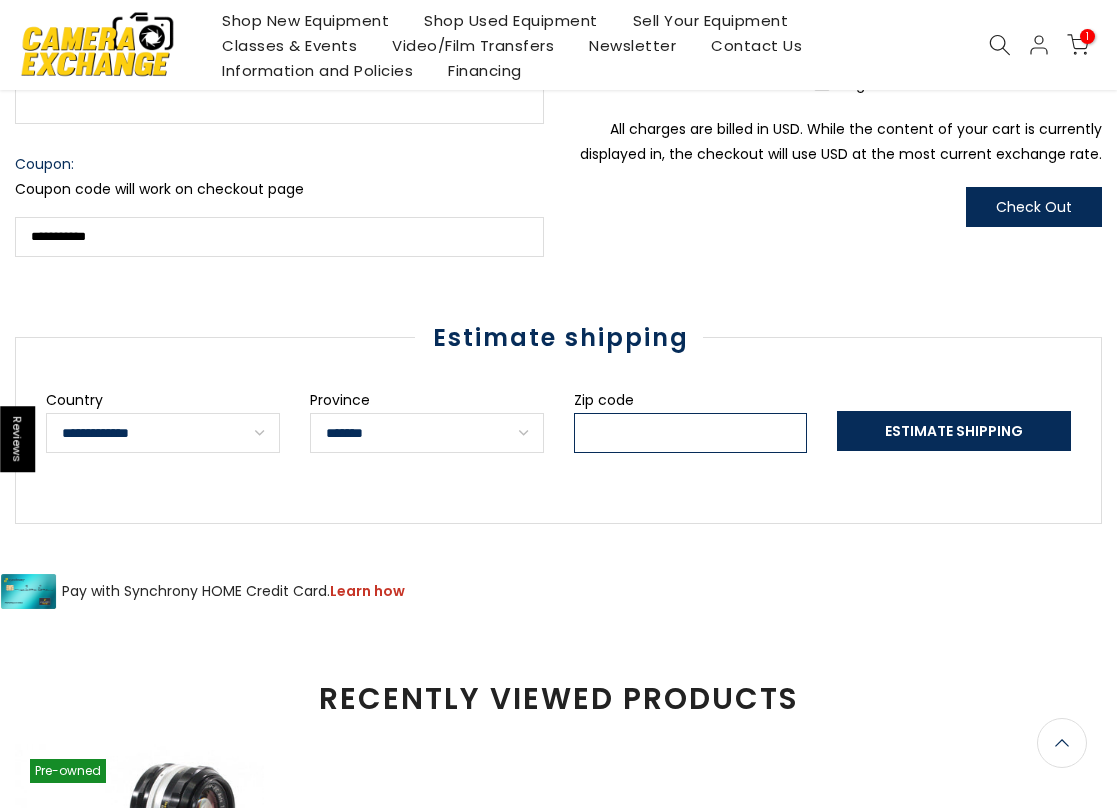 click on "Zip code" at bounding box center (691, 433) 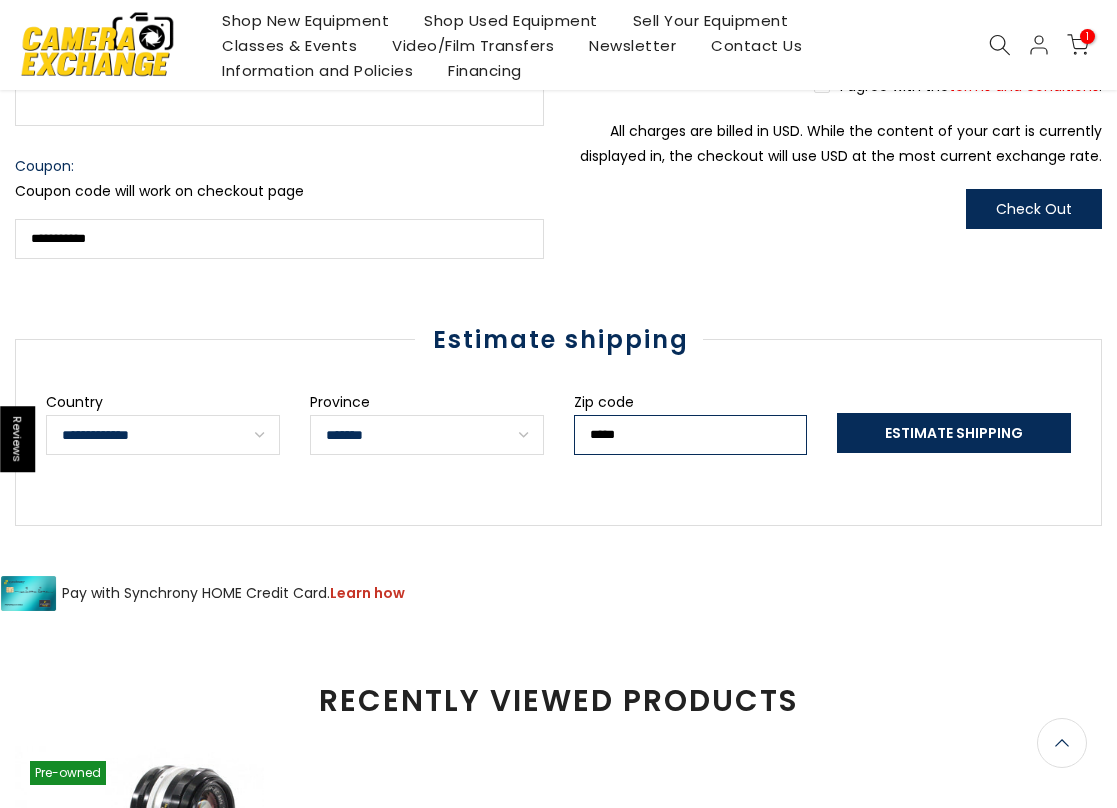 scroll, scrollTop: 700, scrollLeft: 0, axis: vertical 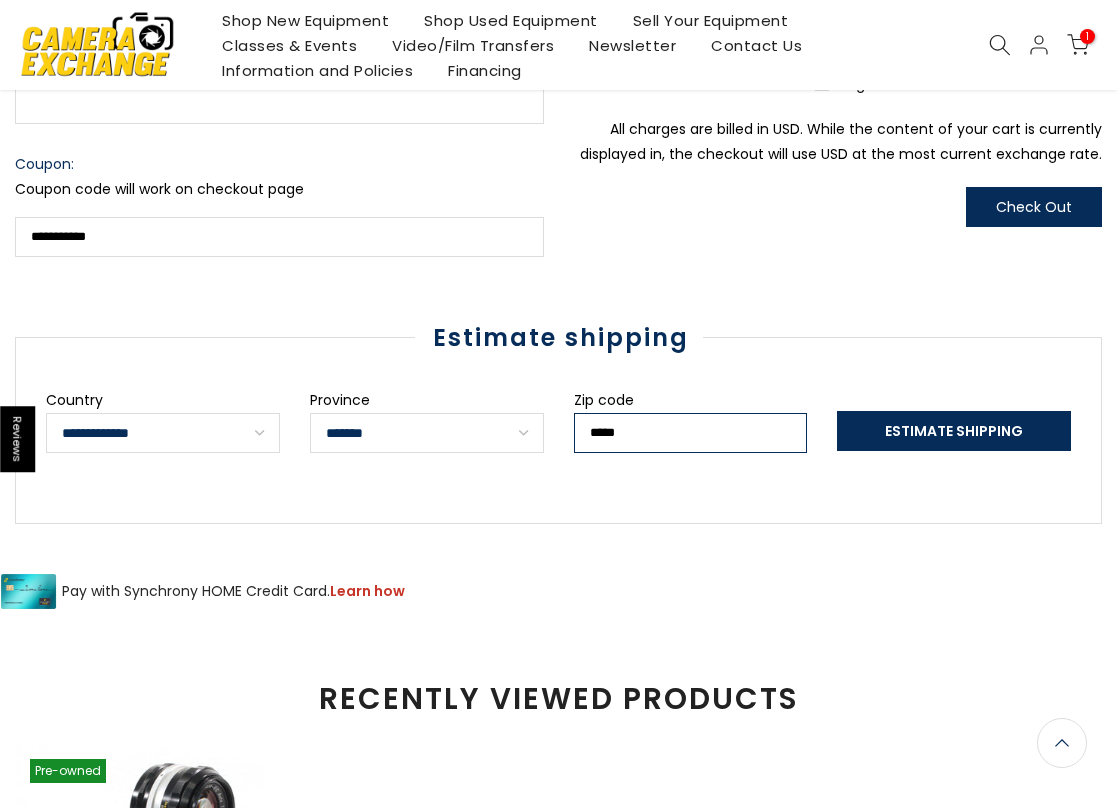 type on "*****" 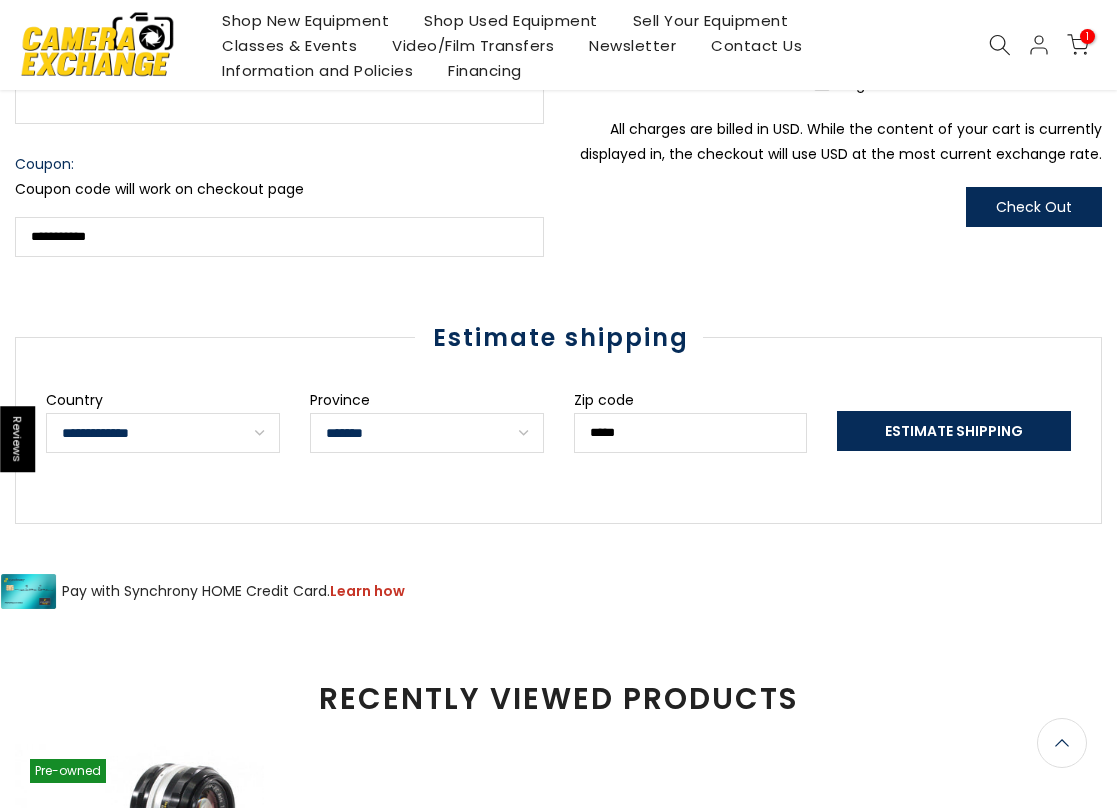 click on "**********" at bounding box center (427, 433) 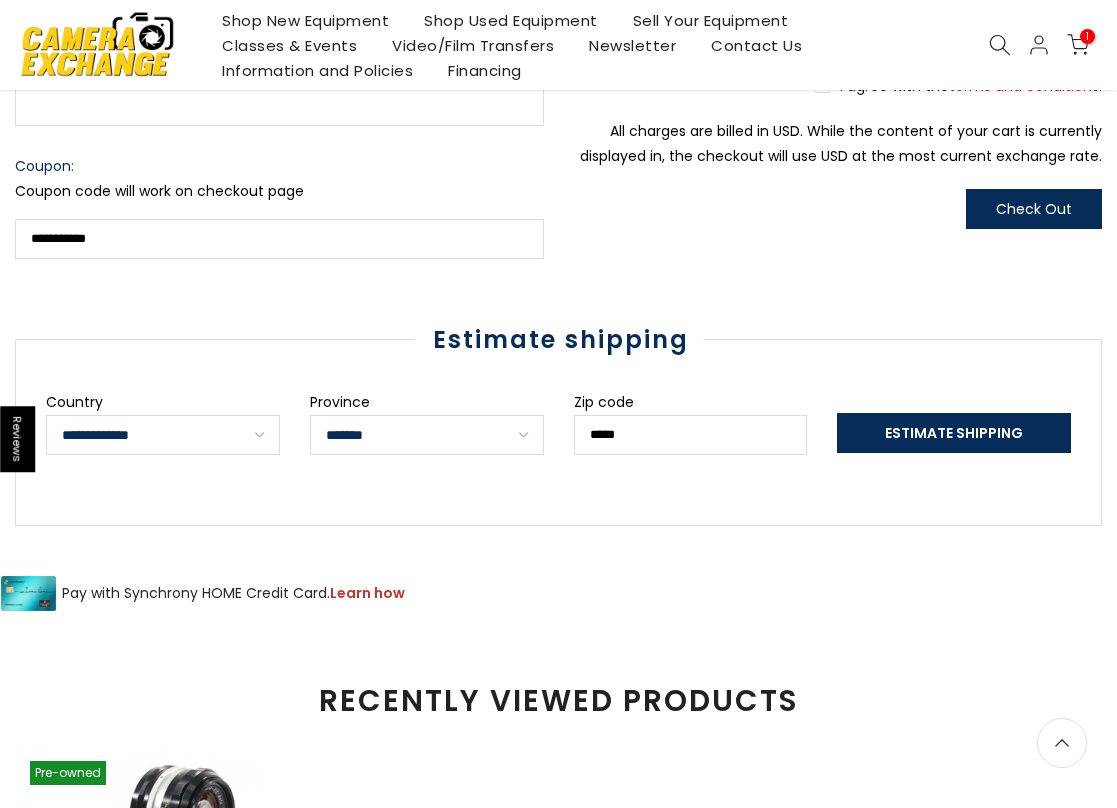 scroll, scrollTop: 700, scrollLeft: 0, axis: vertical 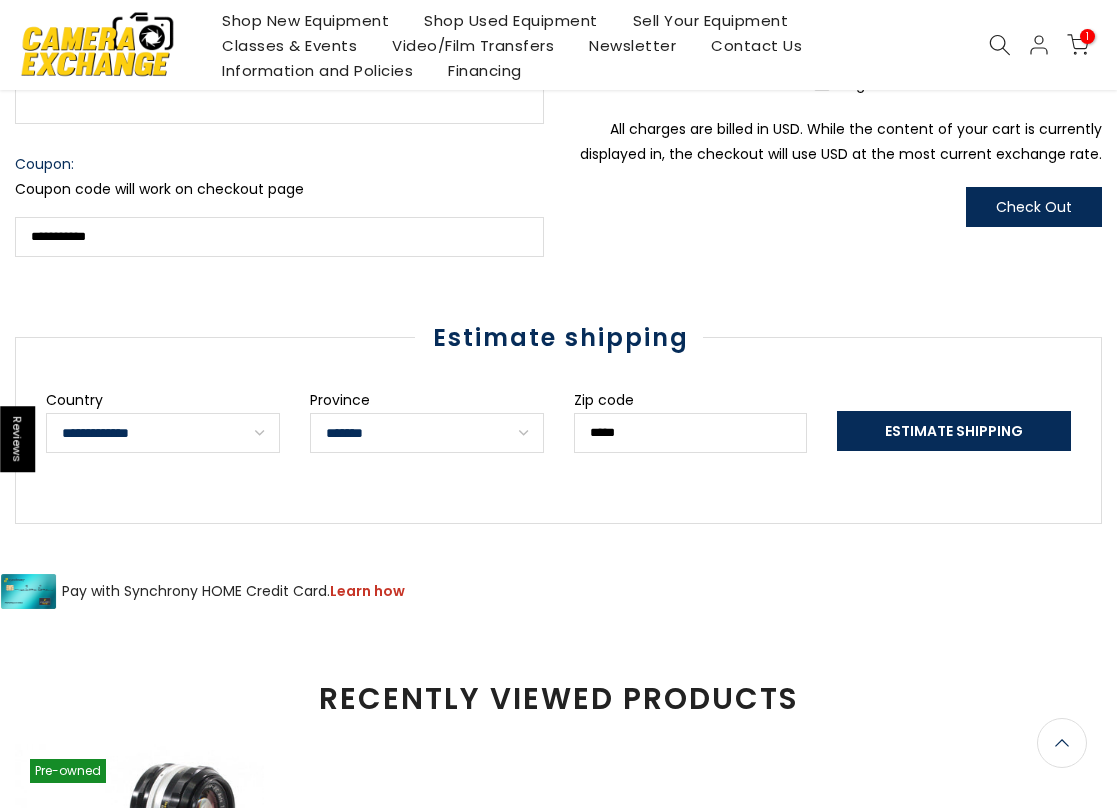 select on "********" 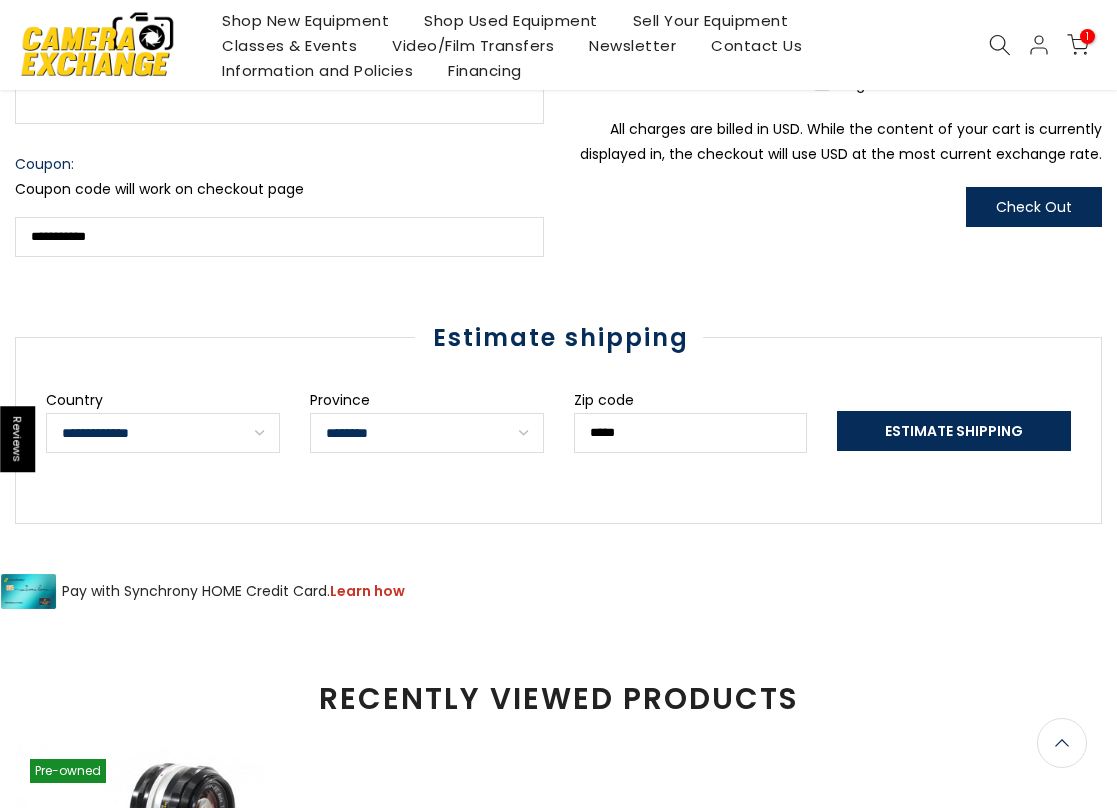 click on "Estimate Shipping" at bounding box center (954, 431) 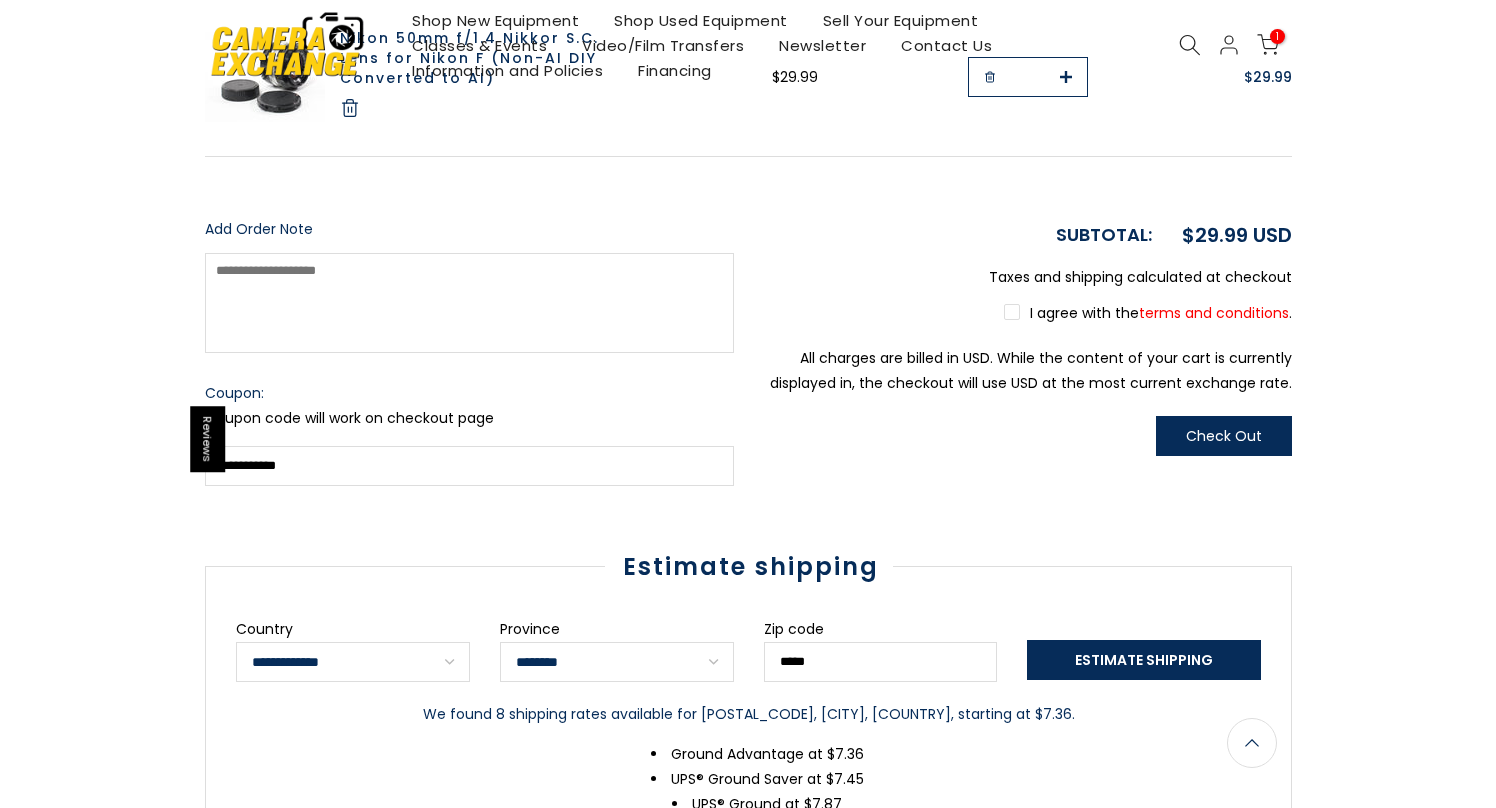 scroll, scrollTop: 0, scrollLeft: 0, axis: both 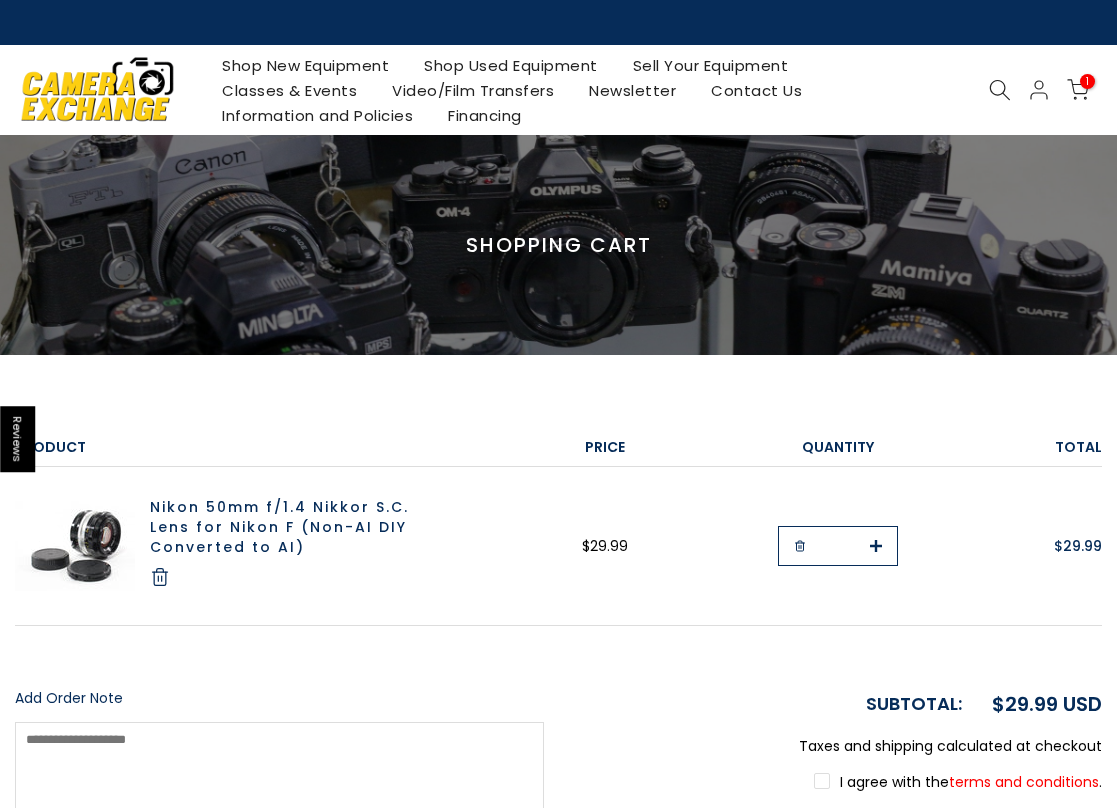 type 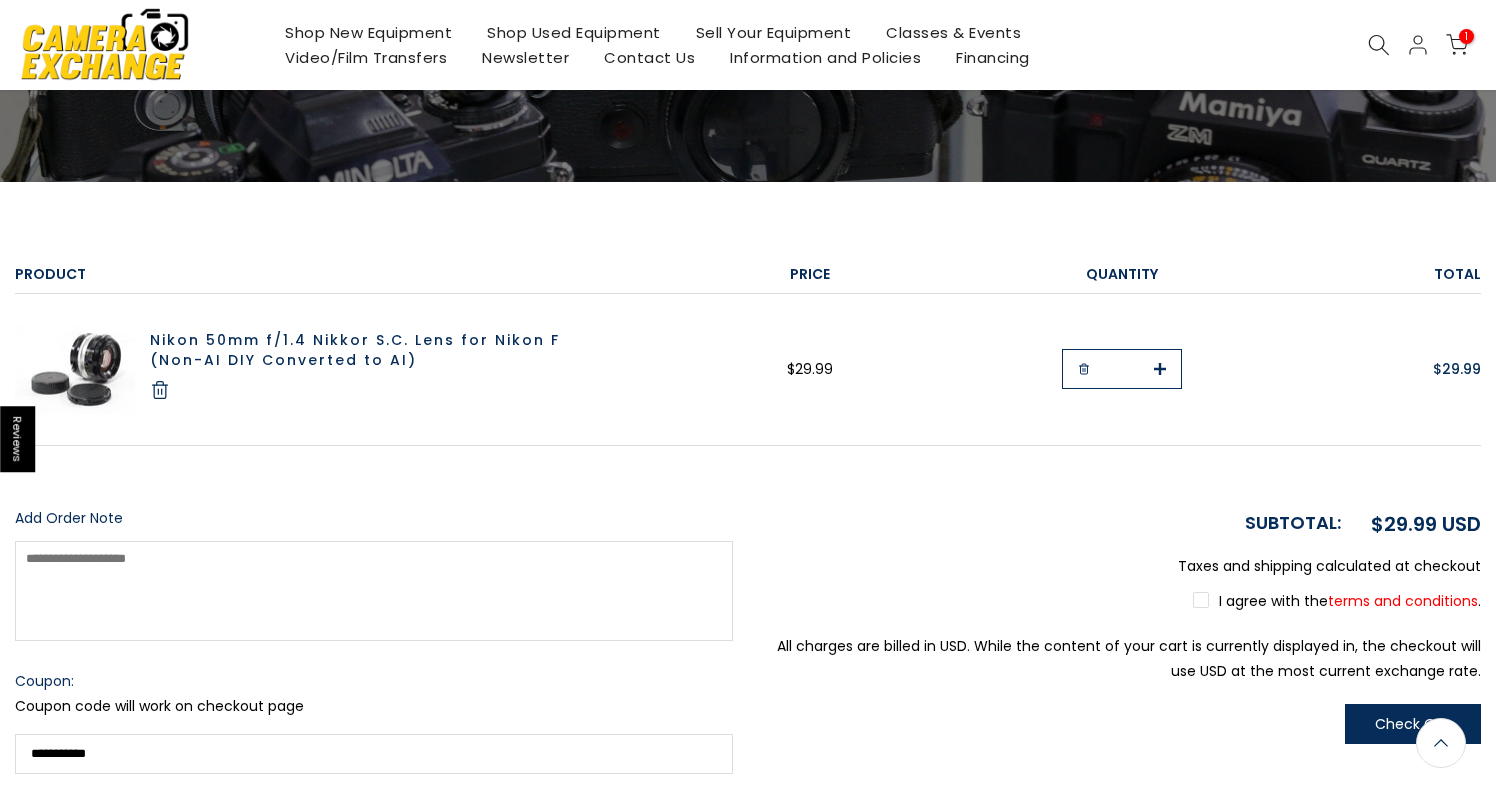 scroll, scrollTop: 171, scrollLeft: 0, axis: vertical 